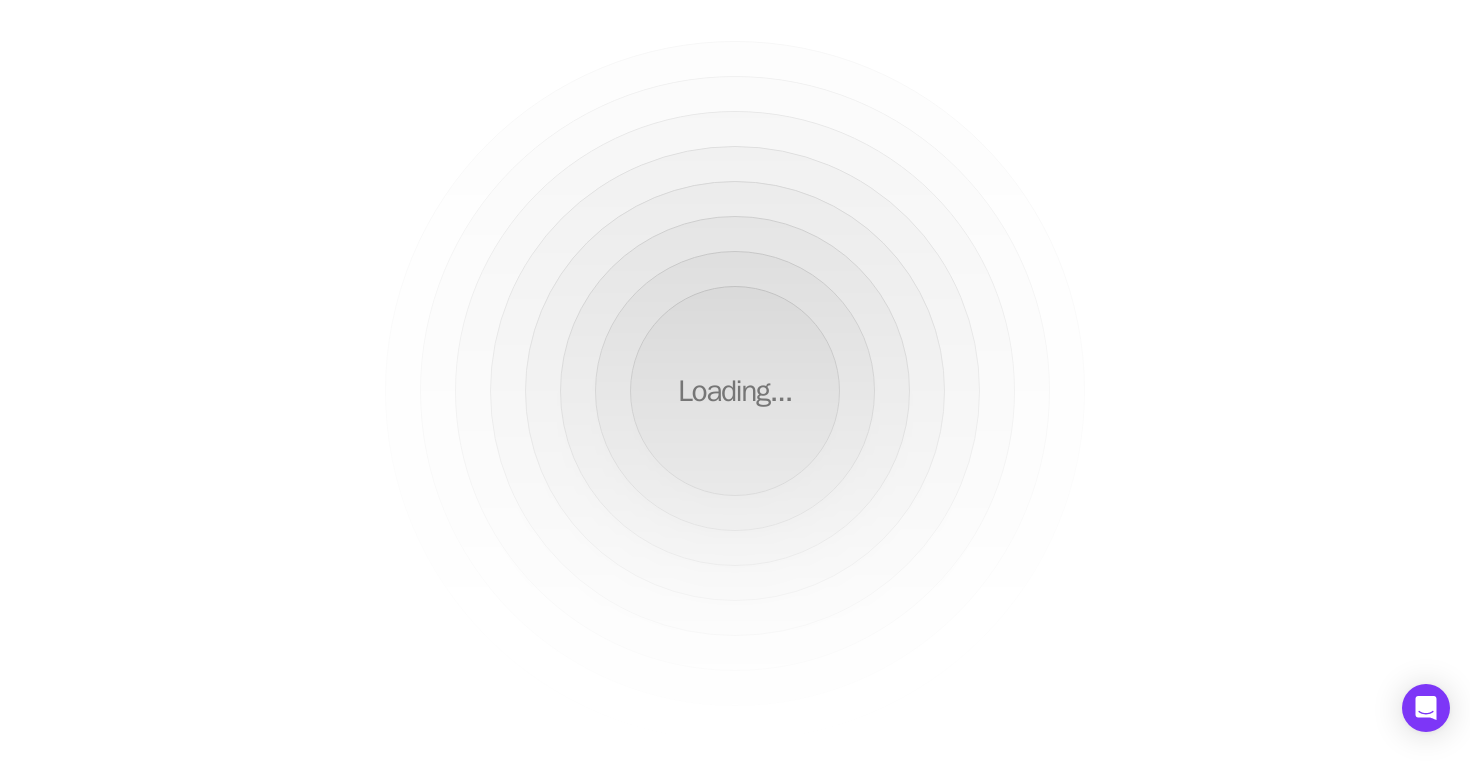 scroll, scrollTop: 0, scrollLeft: 0, axis: both 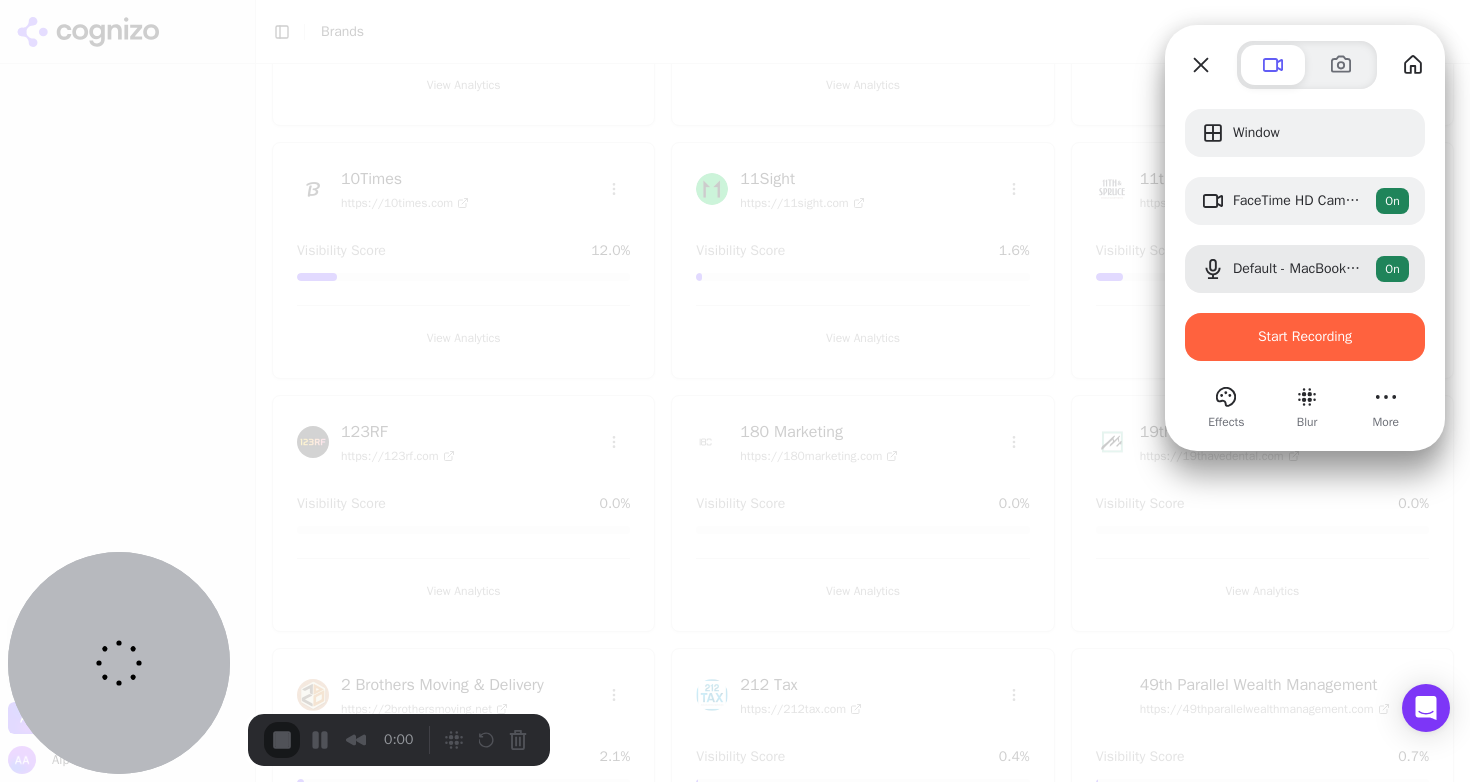 click at bounding box center (735, 391) 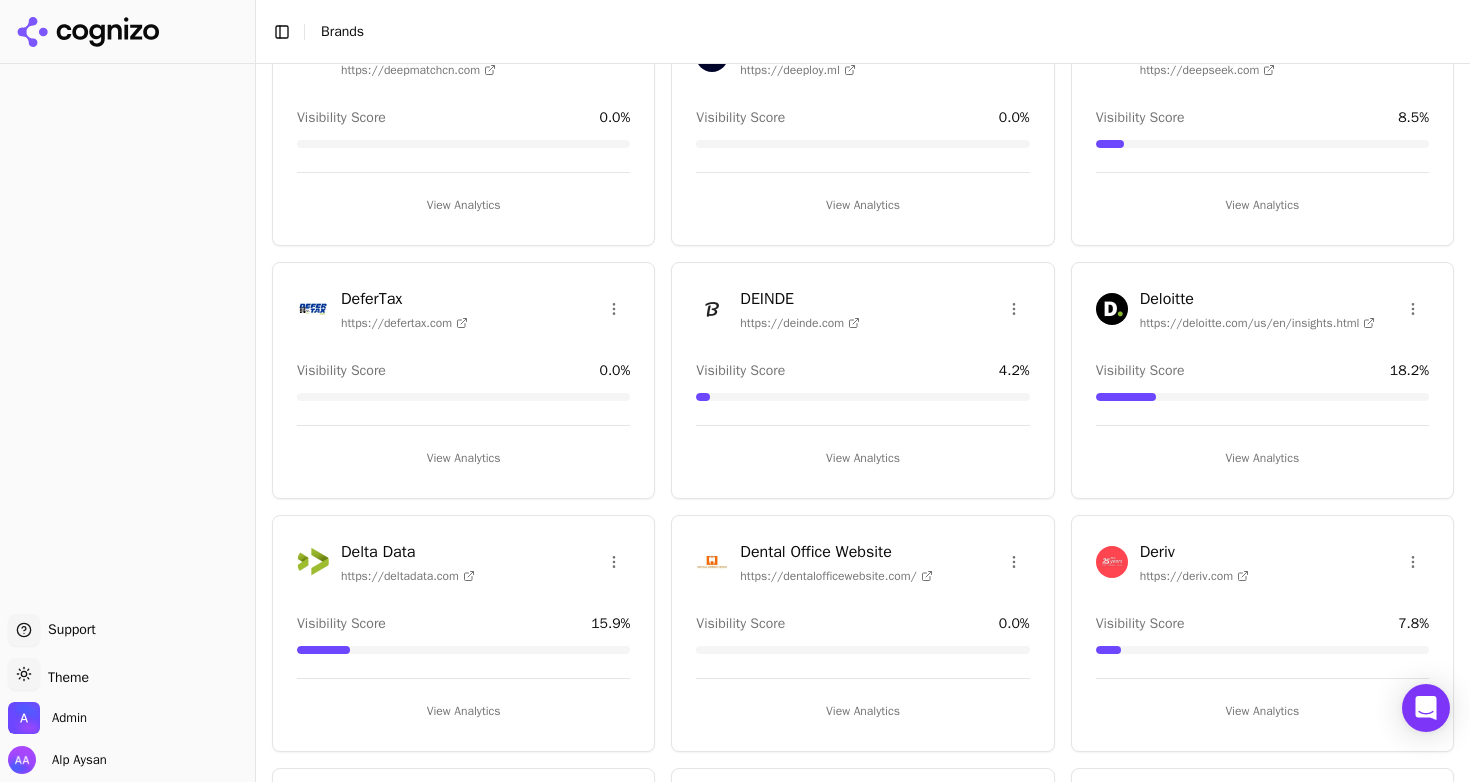 scroll, scrollTop: 40128, scrollLeft: 0, axis: vertical 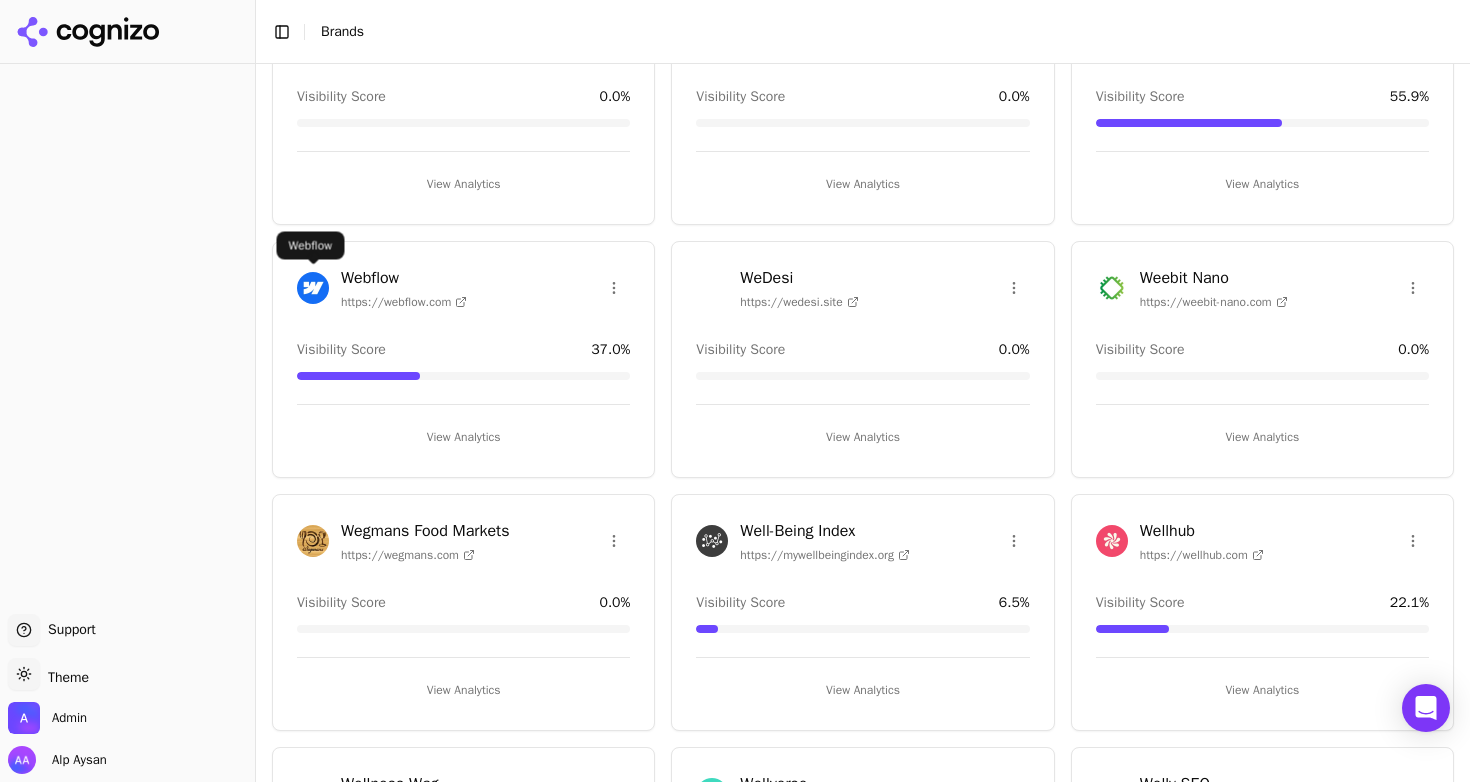 click at bounding box center [313, 288] 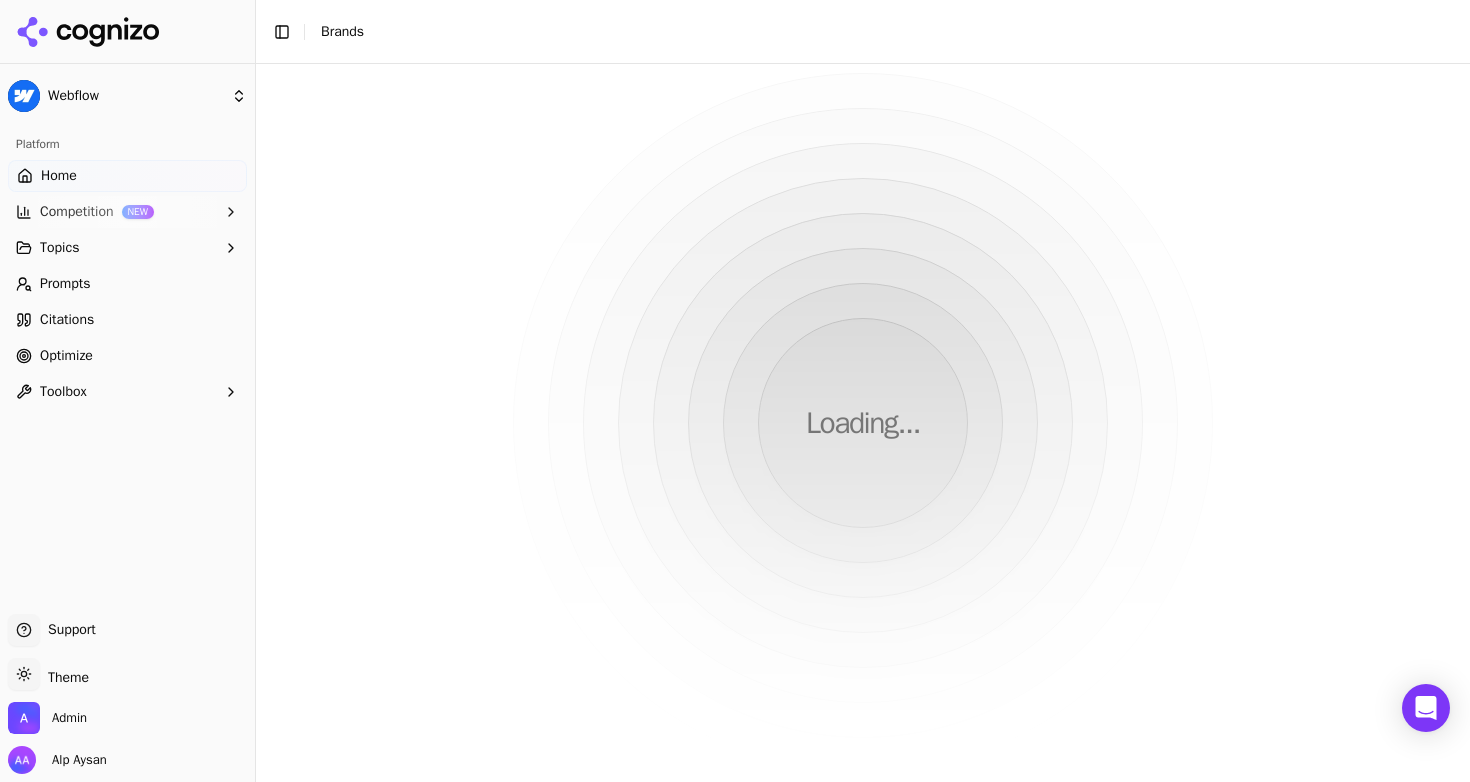 scroll, scrollTop: 0, scrollLeft: 0, axis: both 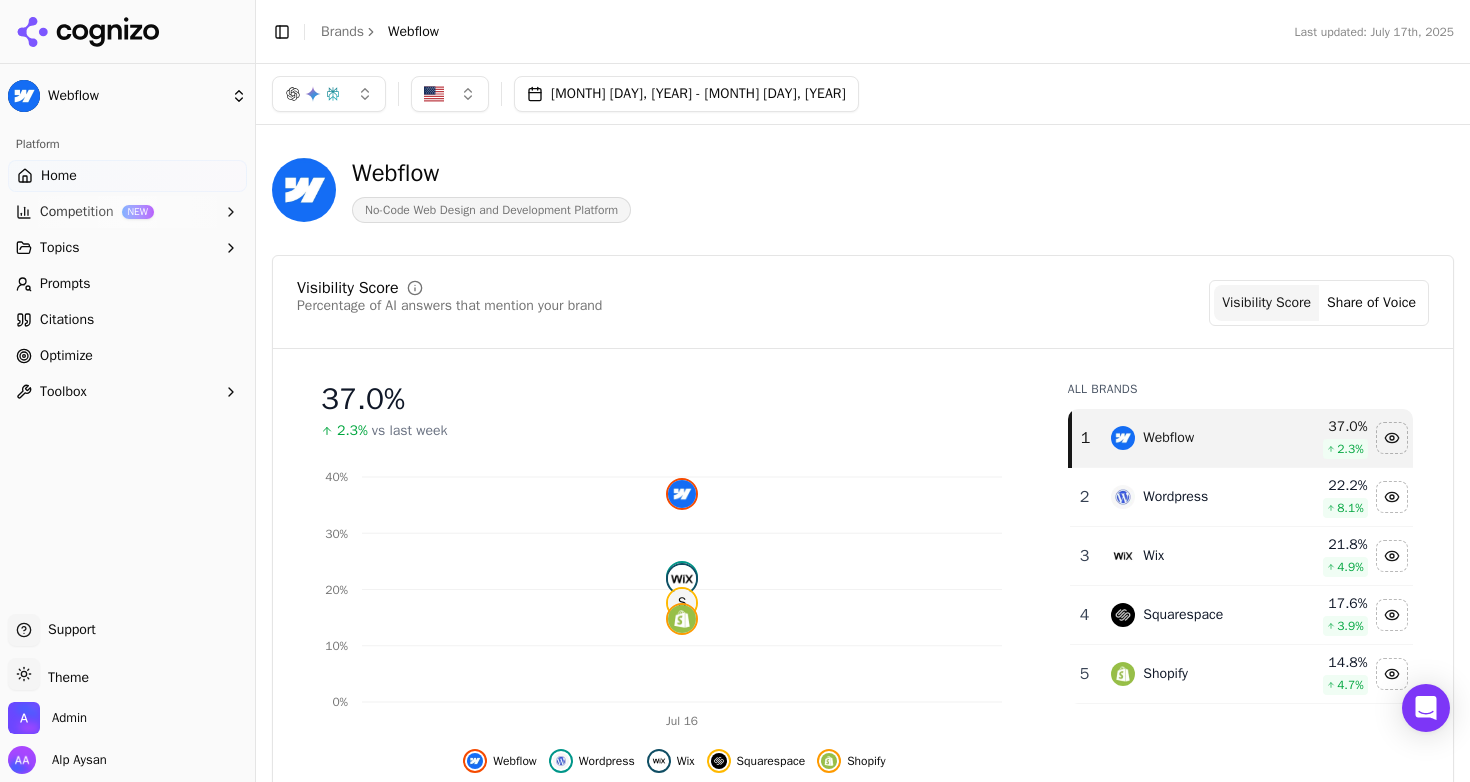 click at bounding box center (255, 391) 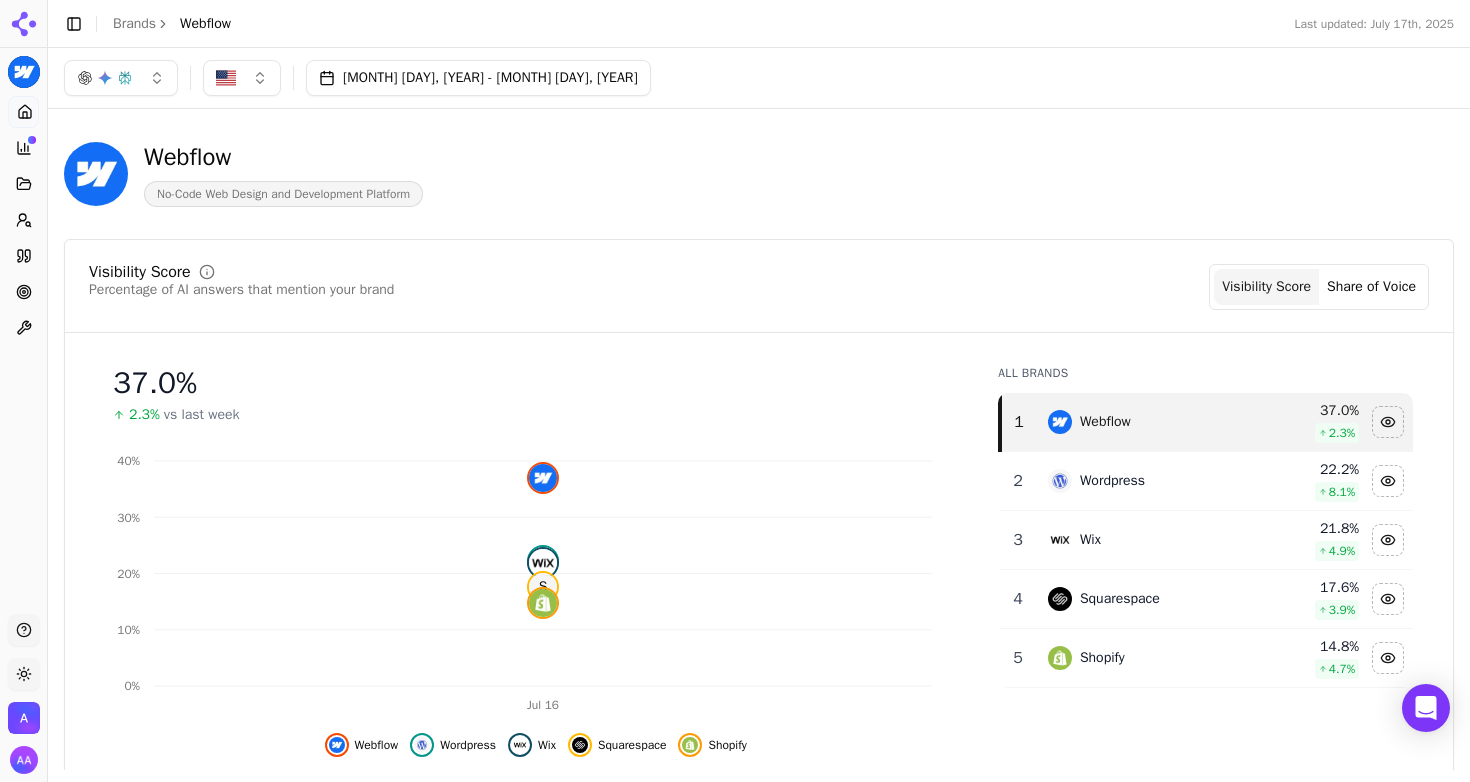click at bounding box center (24, 718) 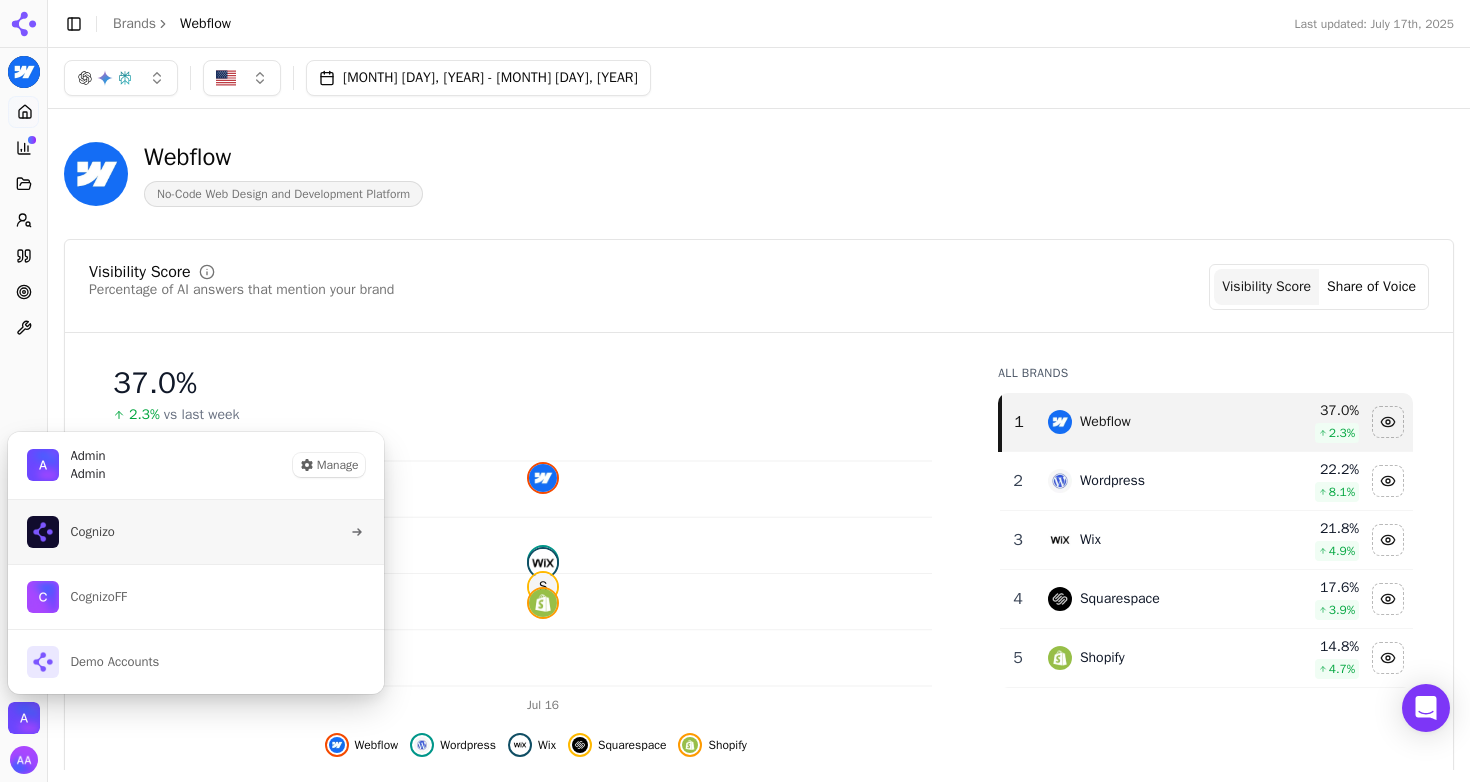 click on "Cognizo" at bounding box center [196, 532] 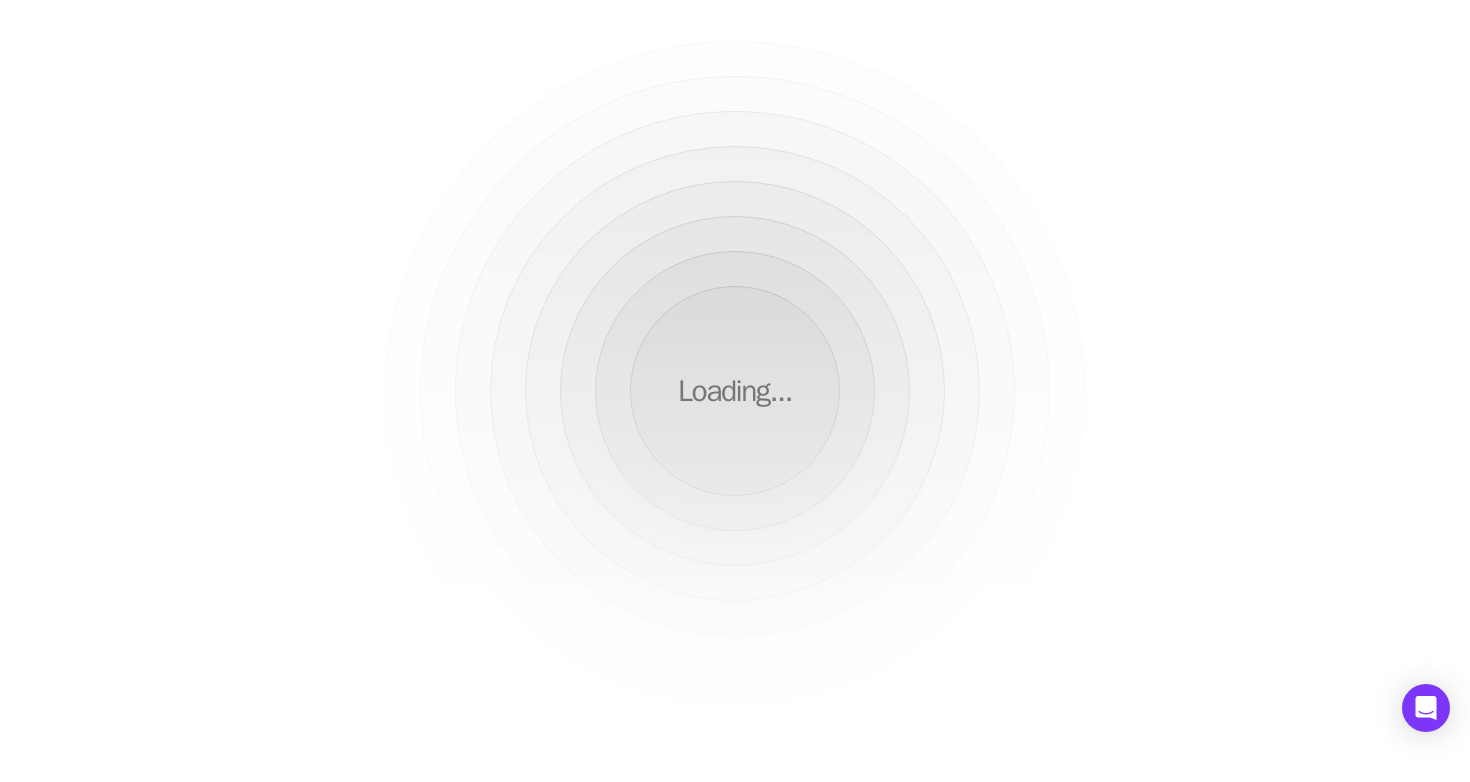 scroll, scrollTop: 0, scrollLeft: 0, axis: both 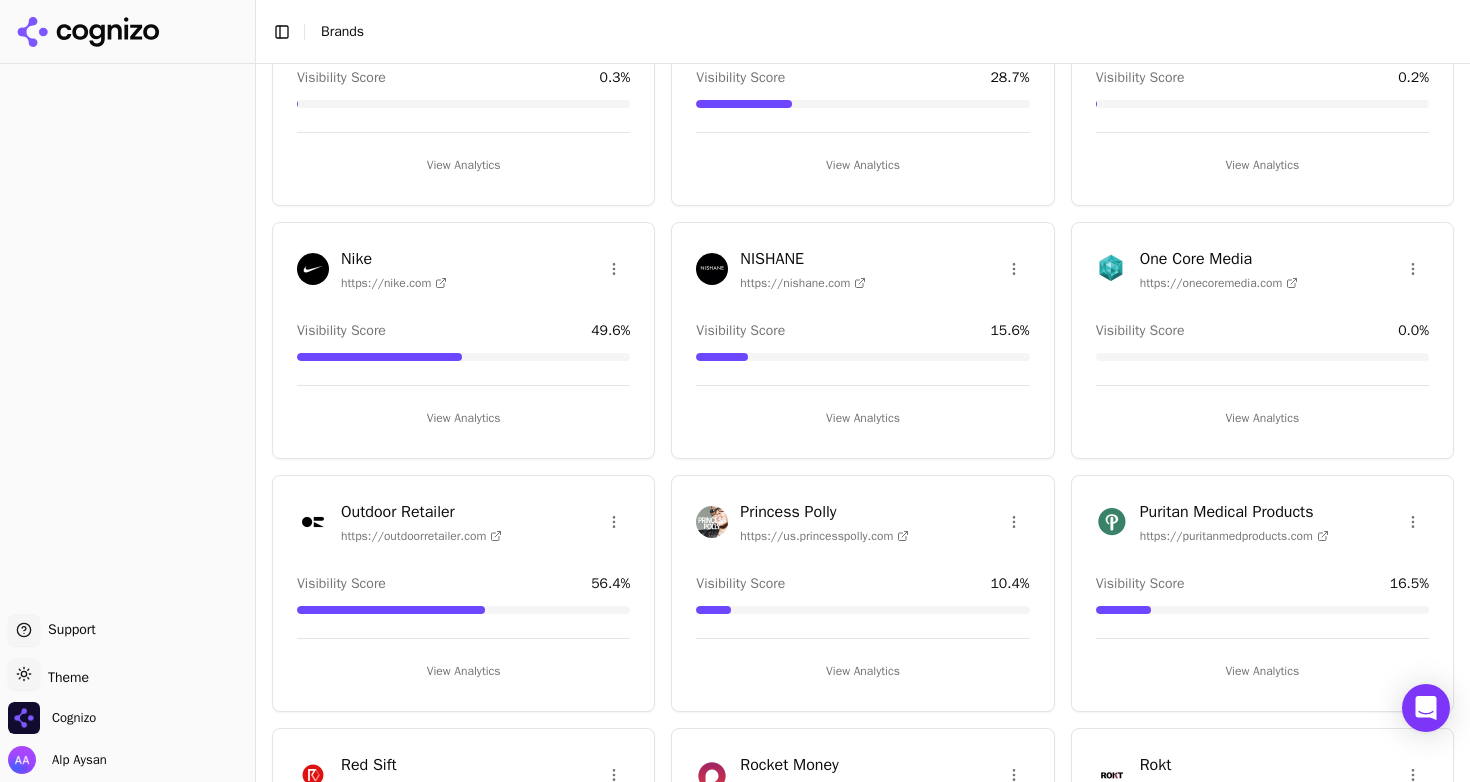 click at bounding box center (313, 269) 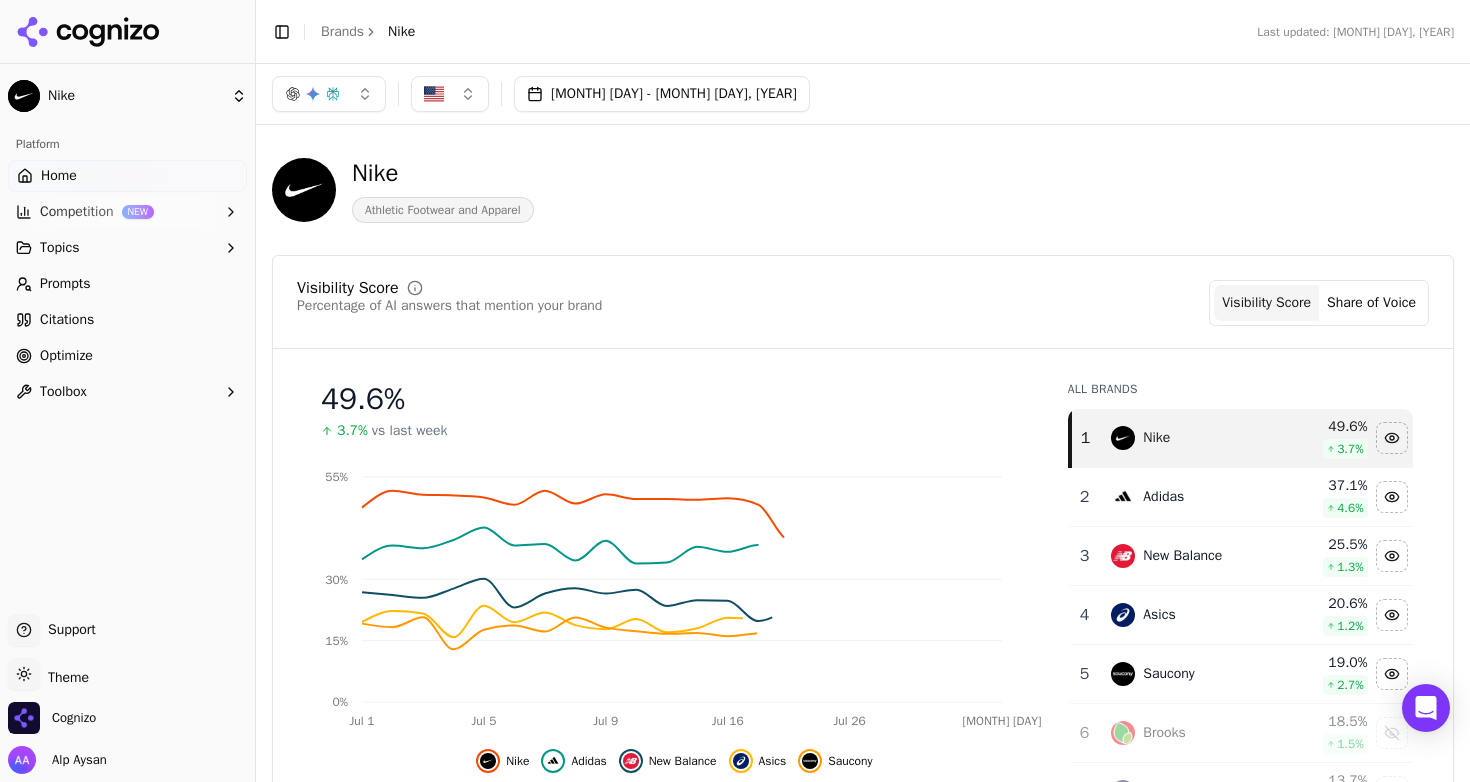 click at bounding box center [255, 391] 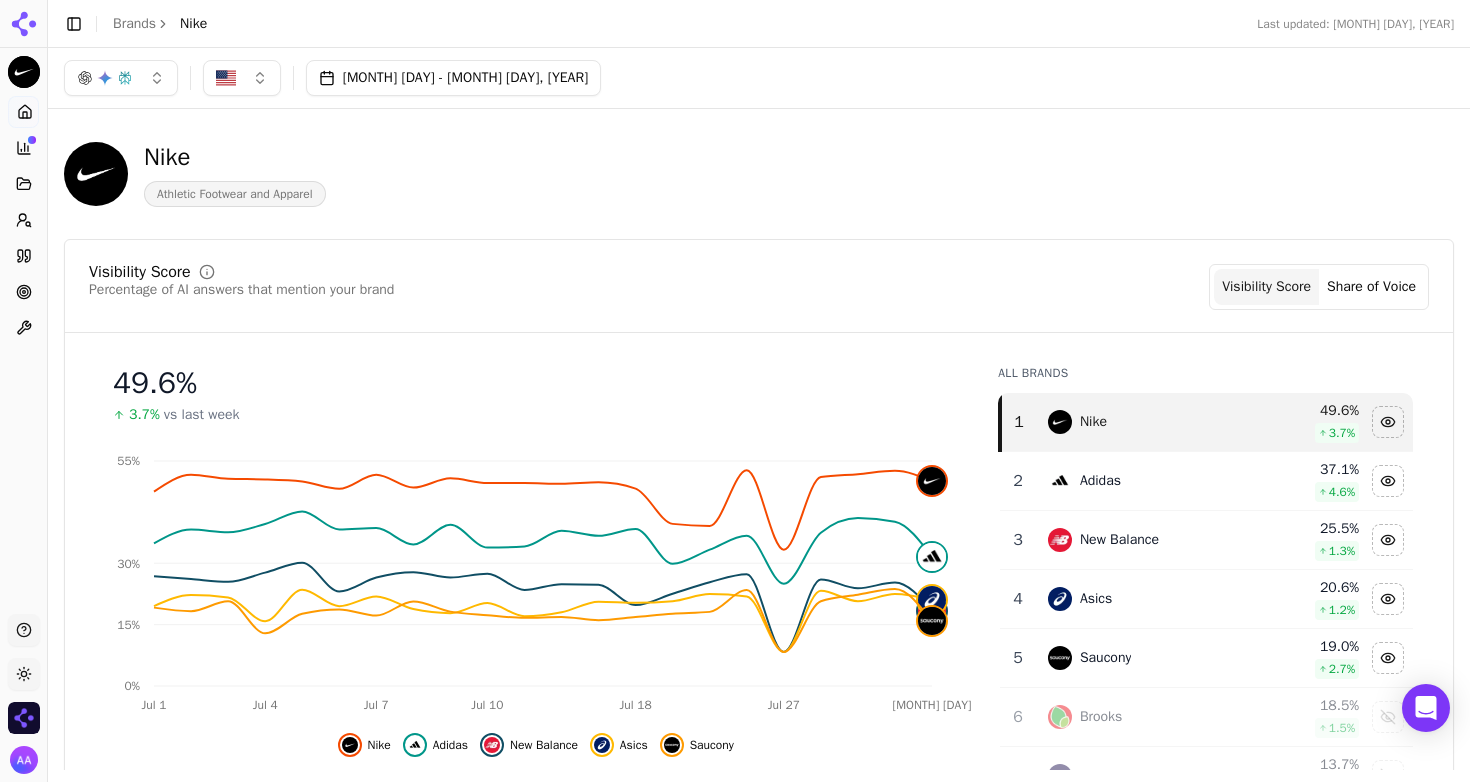 click at bounding box center [47, 391] 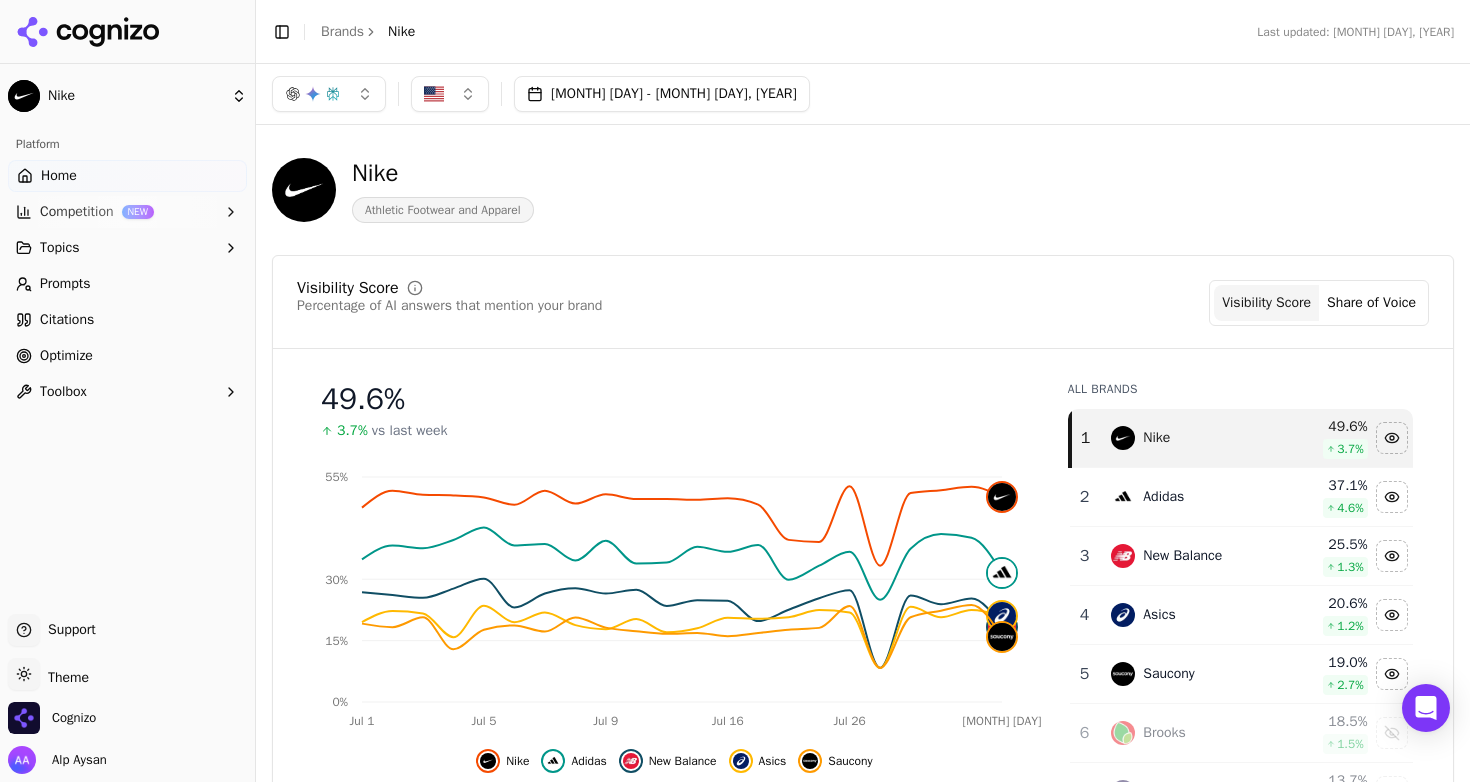 type 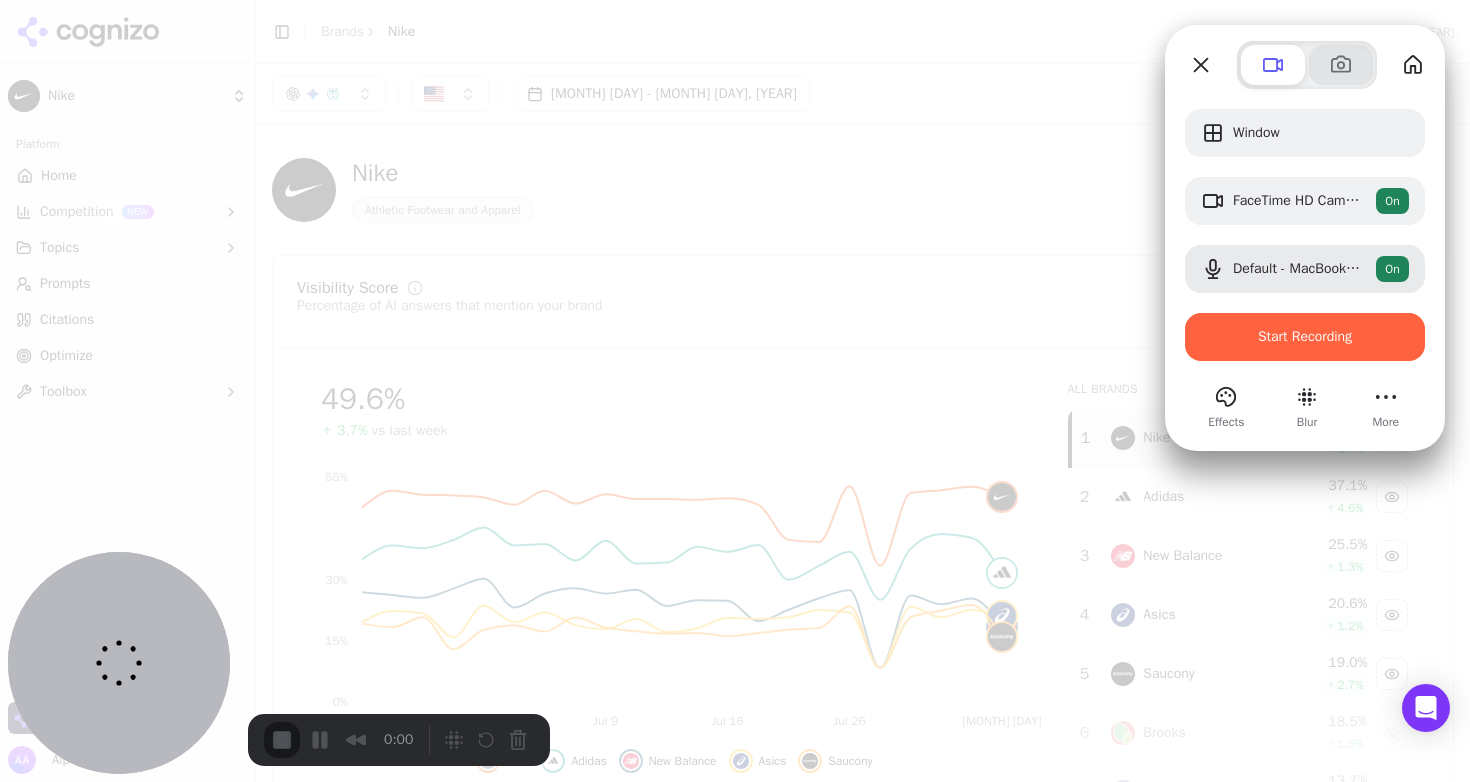 click at bounding box center (1341, 65) 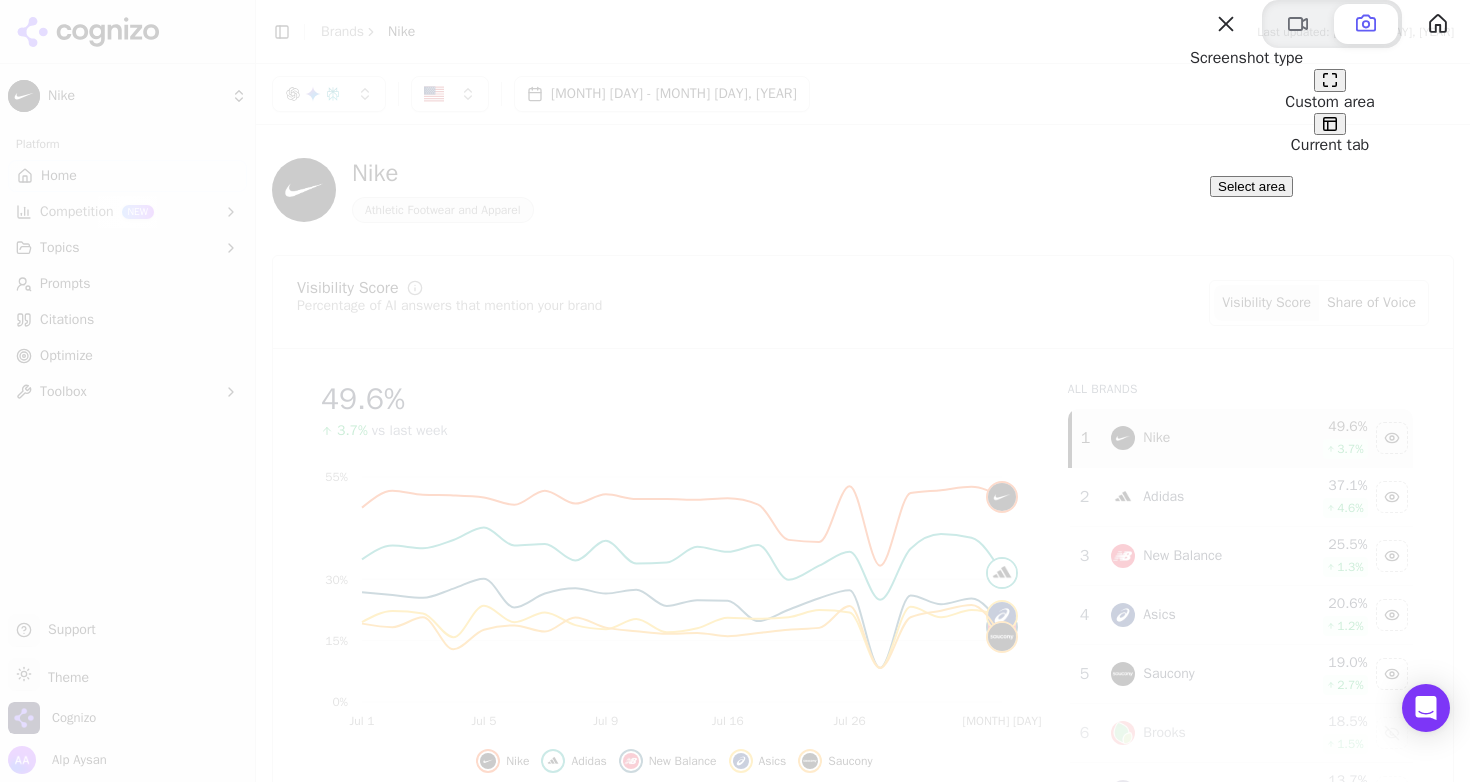 click at bounding box center (1330, 80) 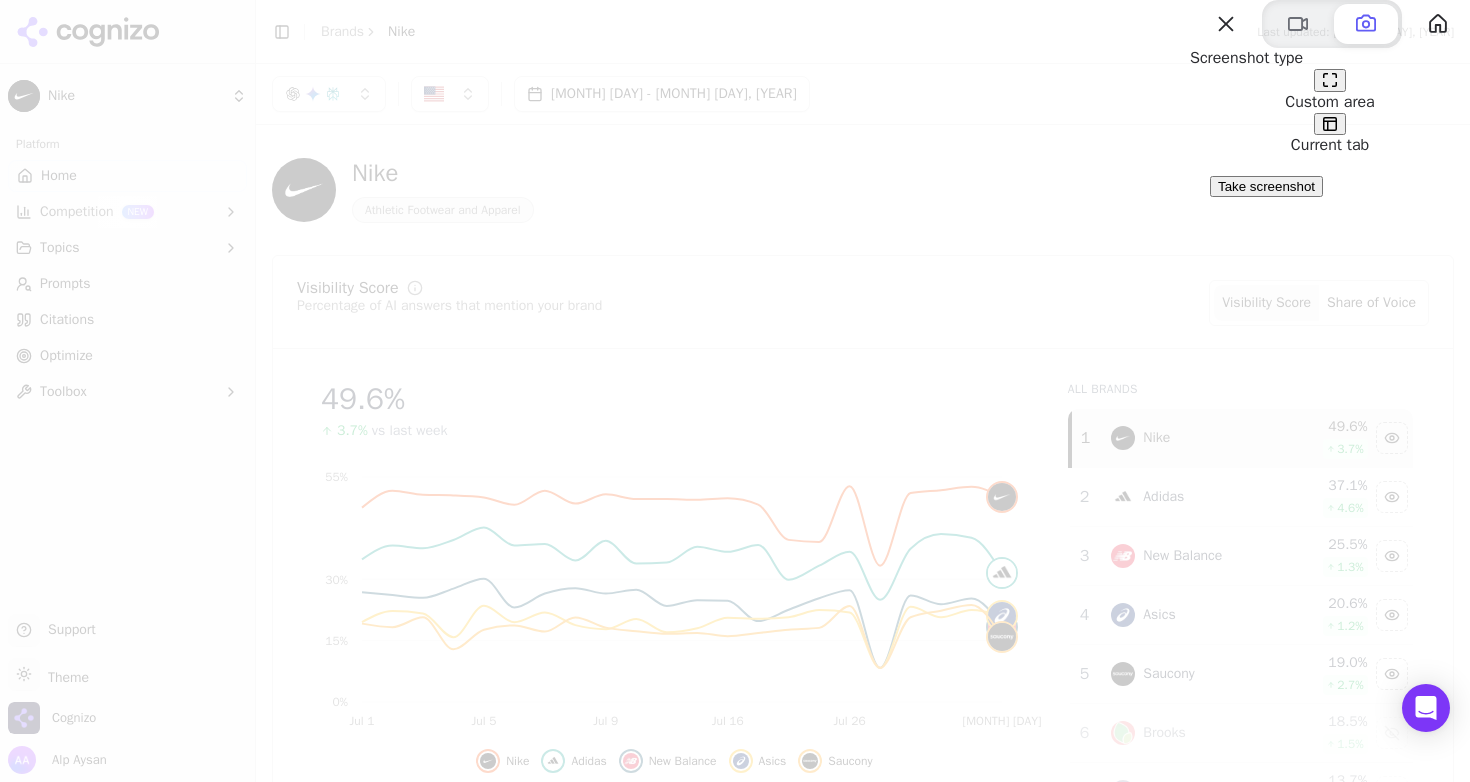 click on "Take screenshot" at bounding box center (1266, 186) 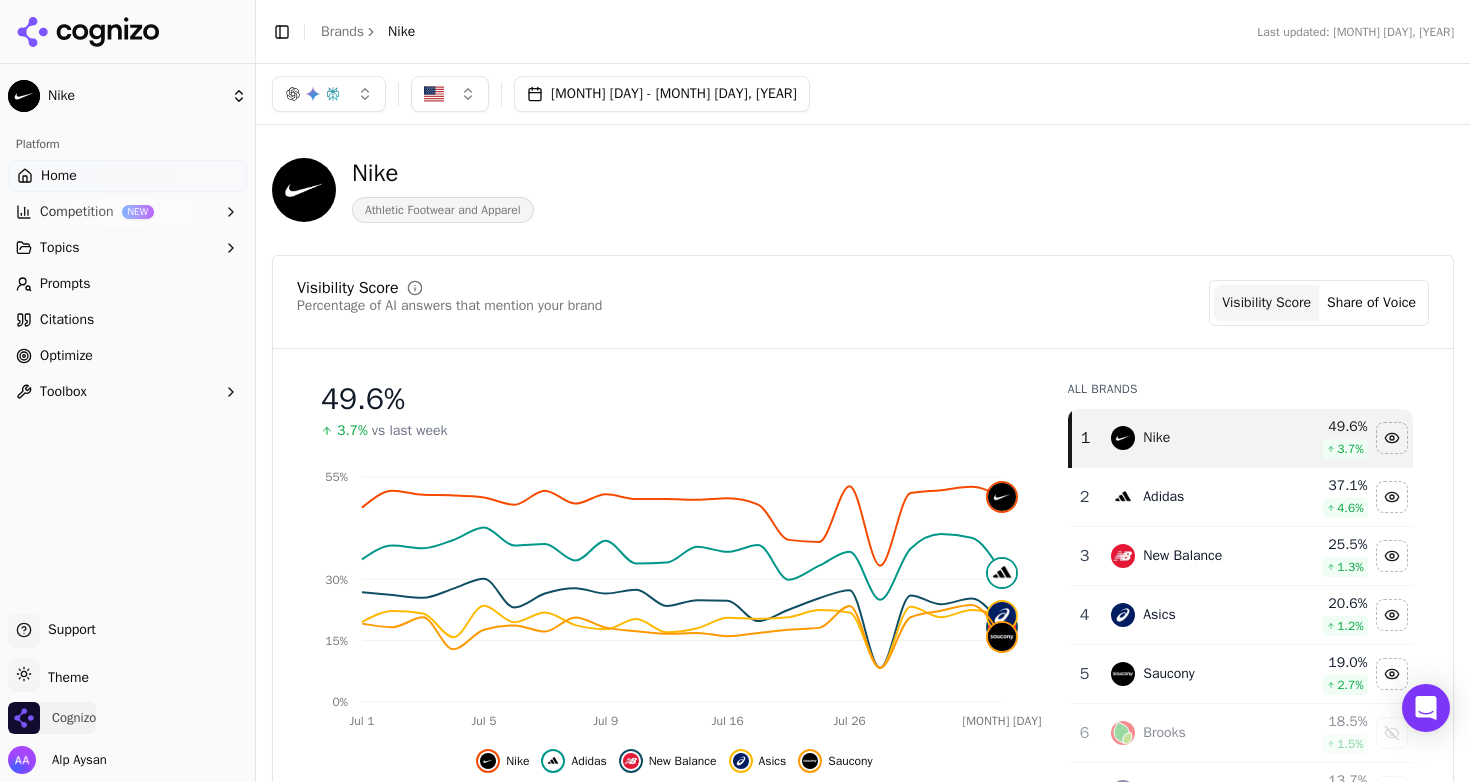 click at bounding box center (24, 718) 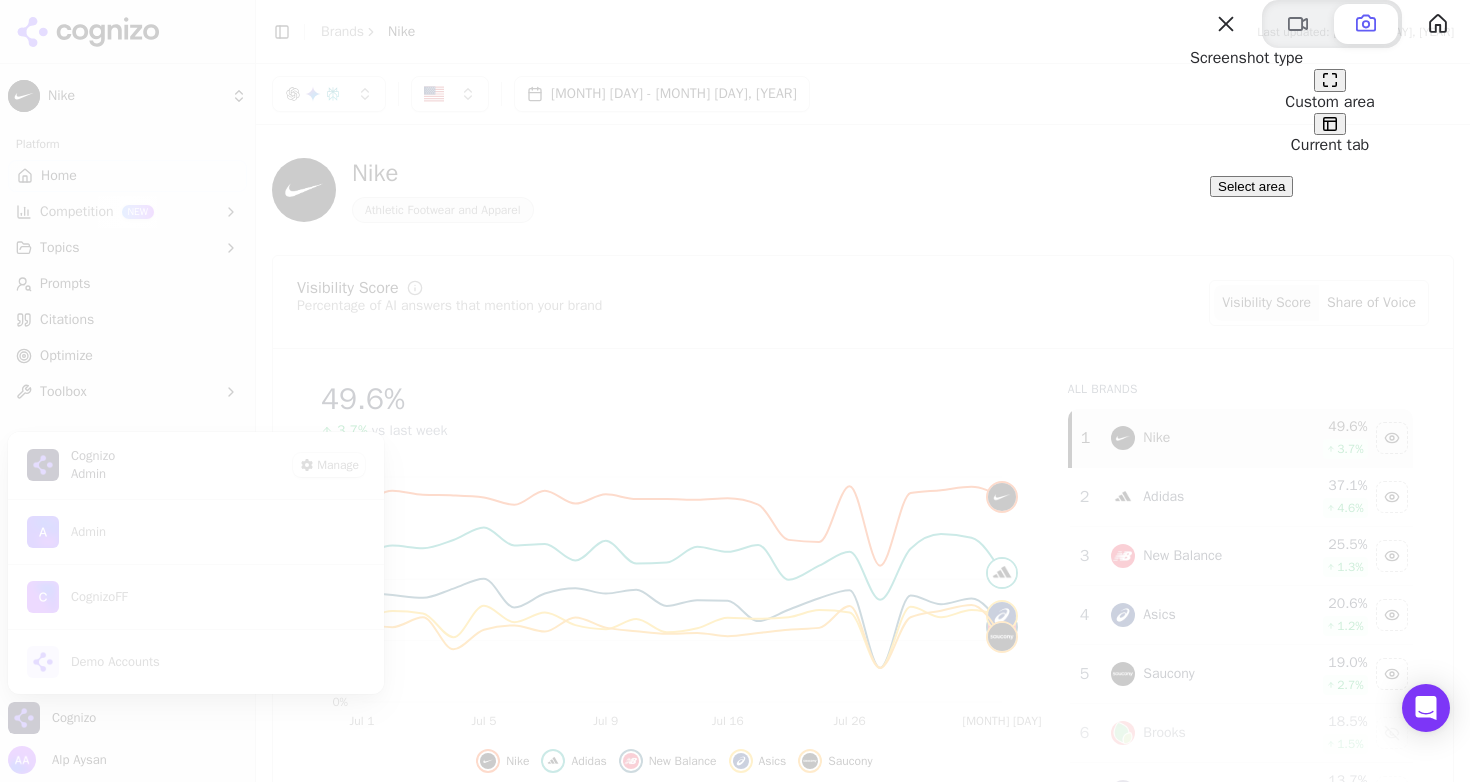click at bounding box center (1330, 124) 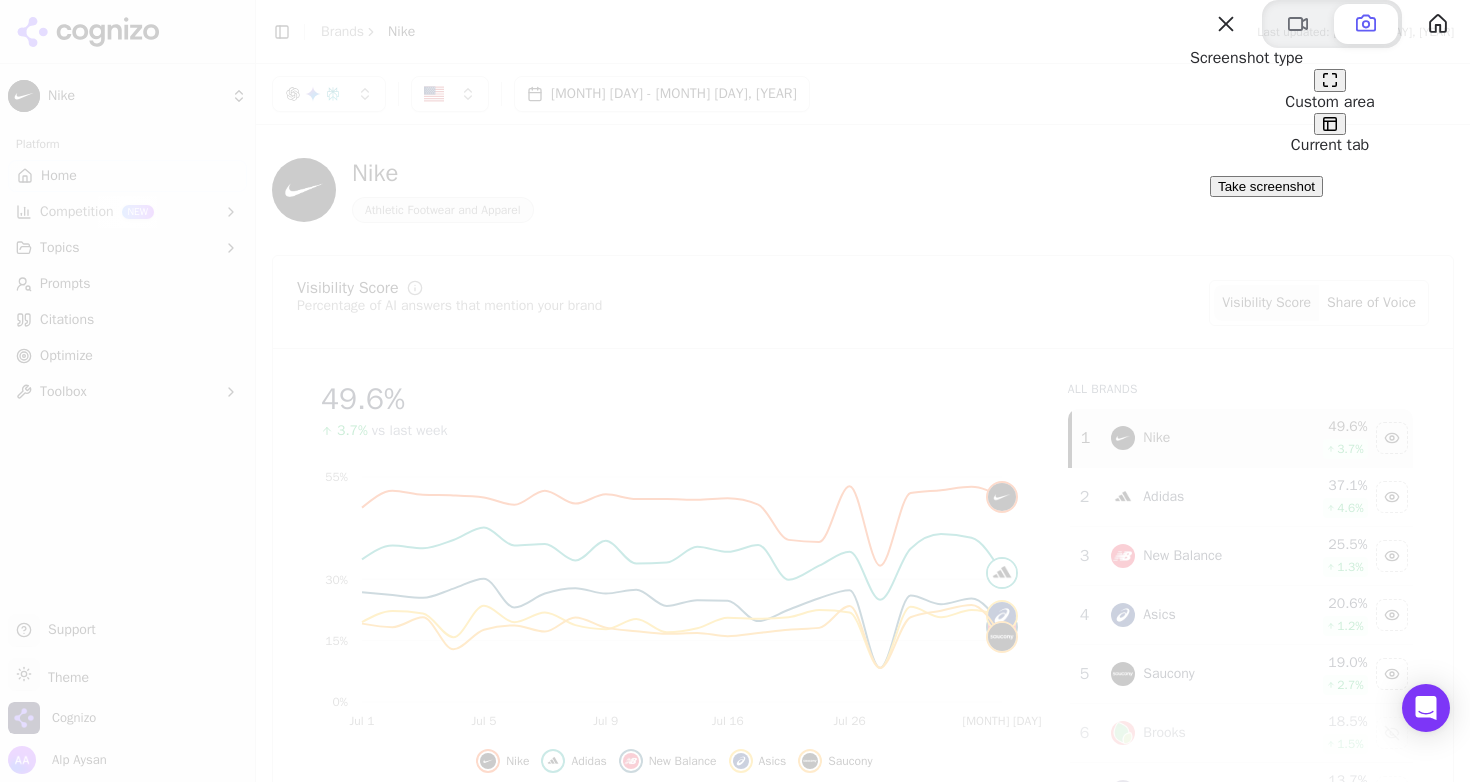 click on "Take screenshot" at bounding box center (1266, 186) 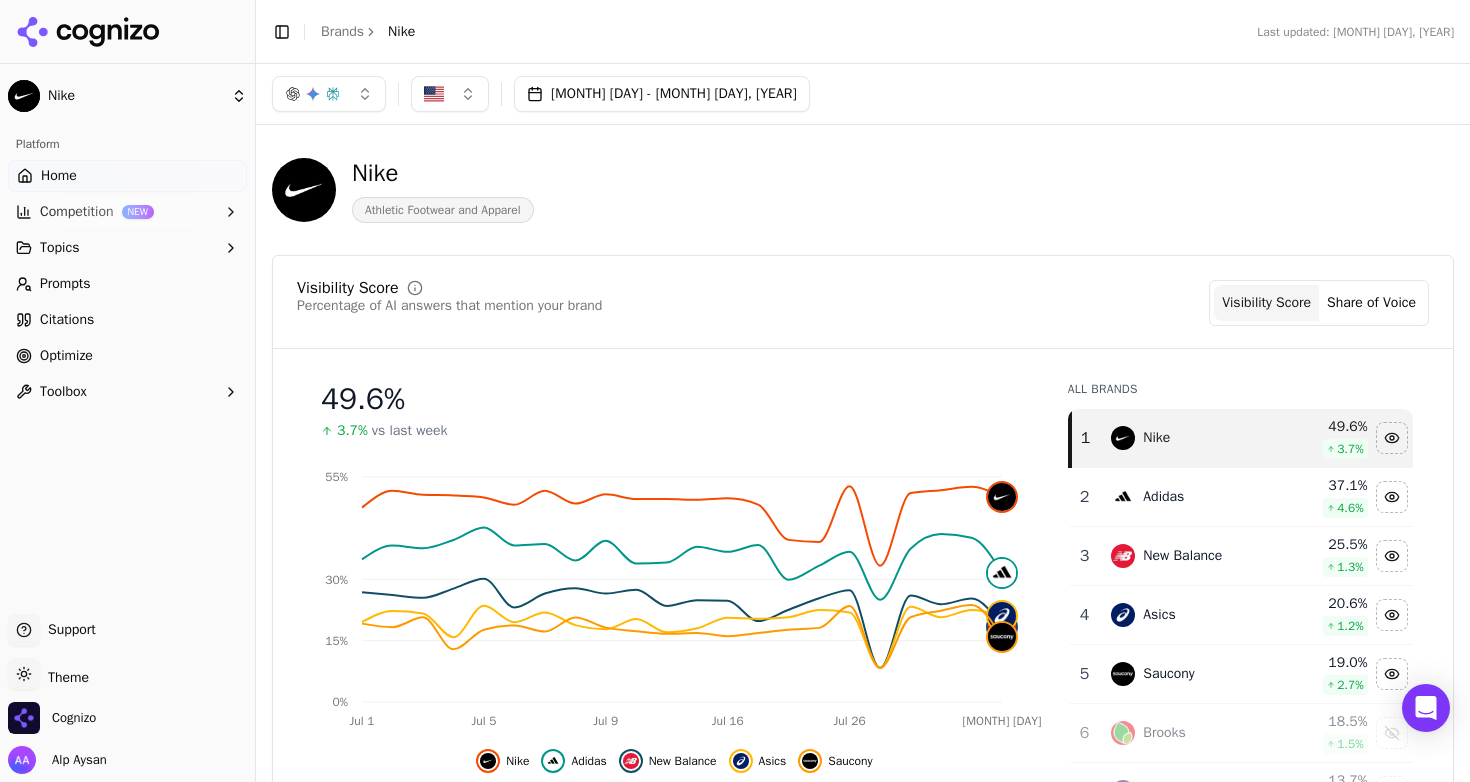 click on "Toggle theme  Theme" at bounding box center [127, 678] 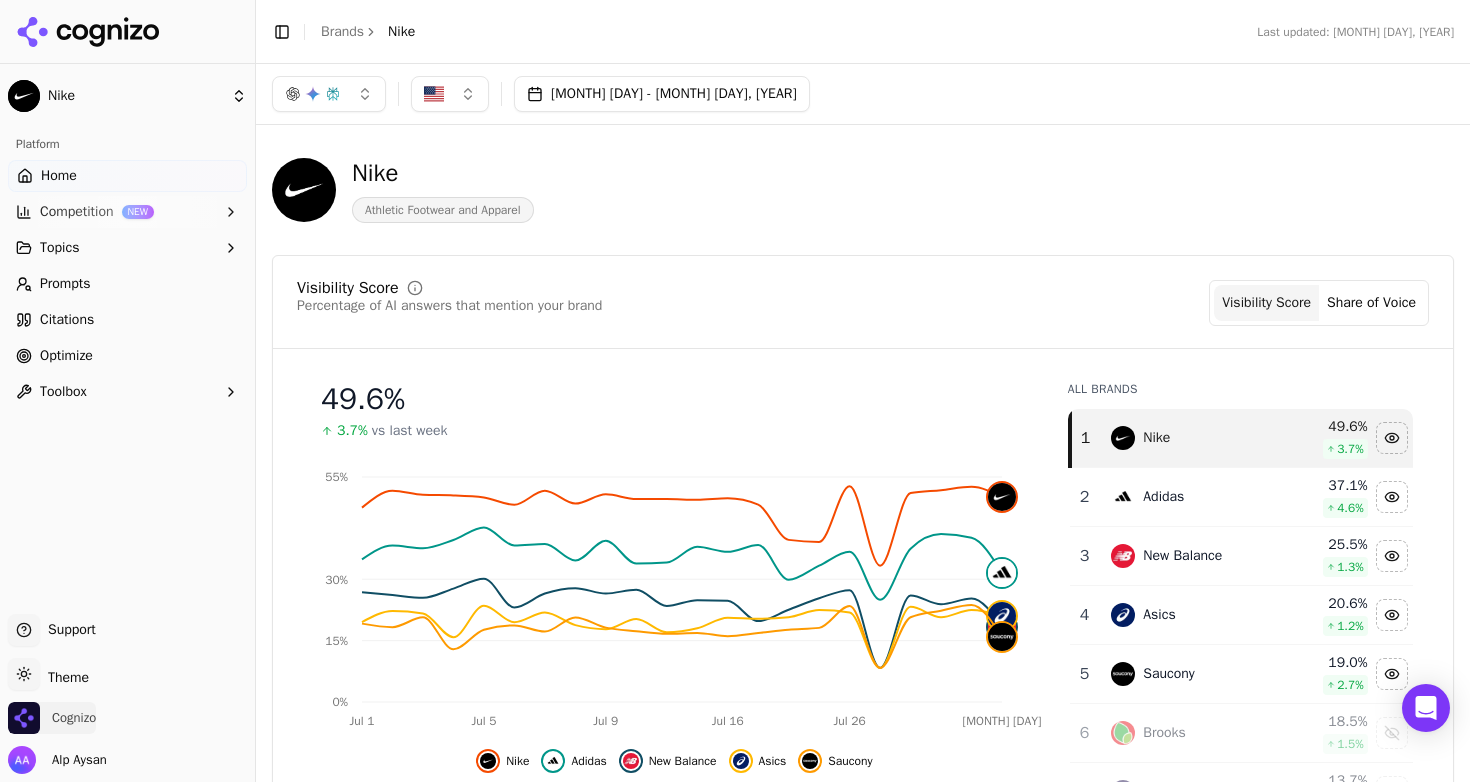click on "Cognizo" at bounding box center (52, 718) 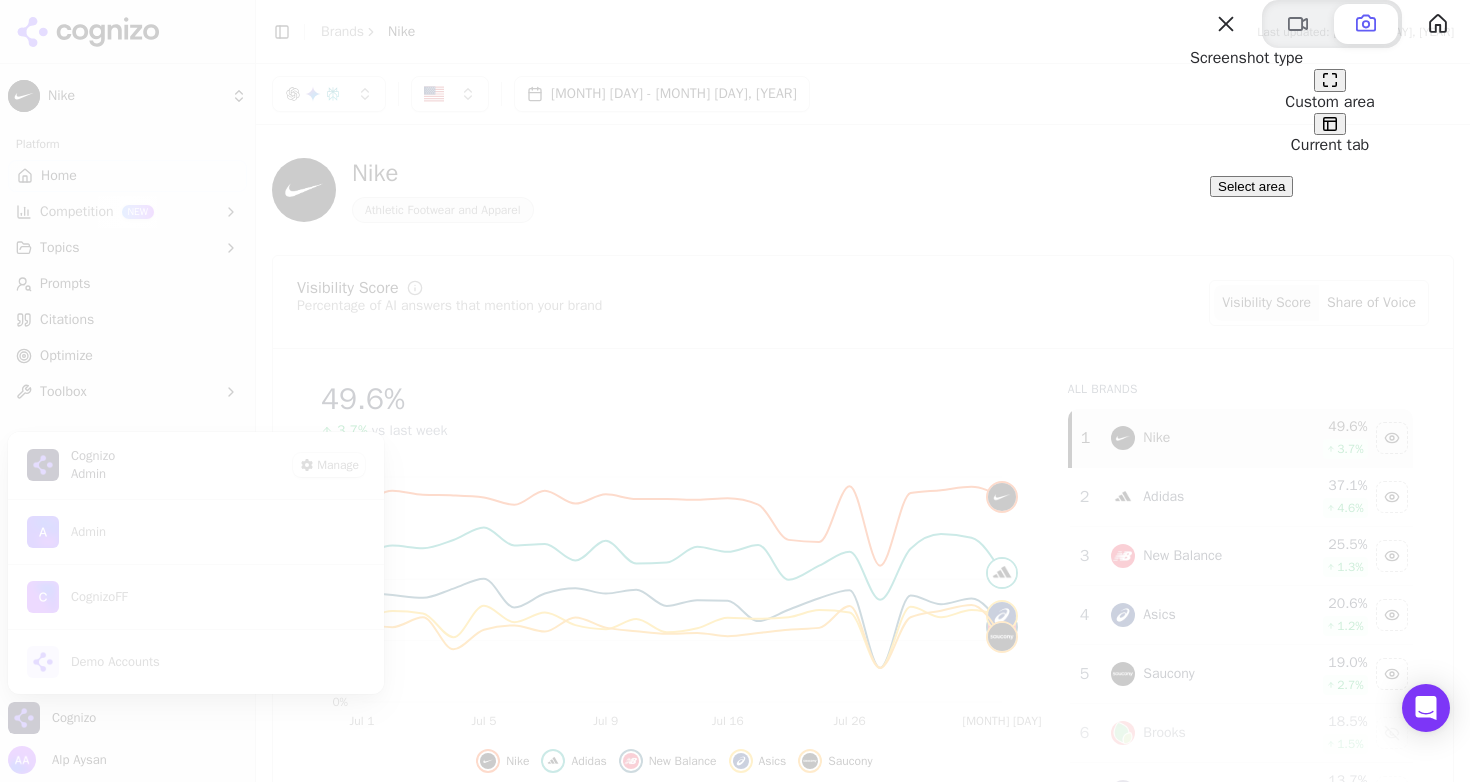 click at bounding box center [1330, 124] 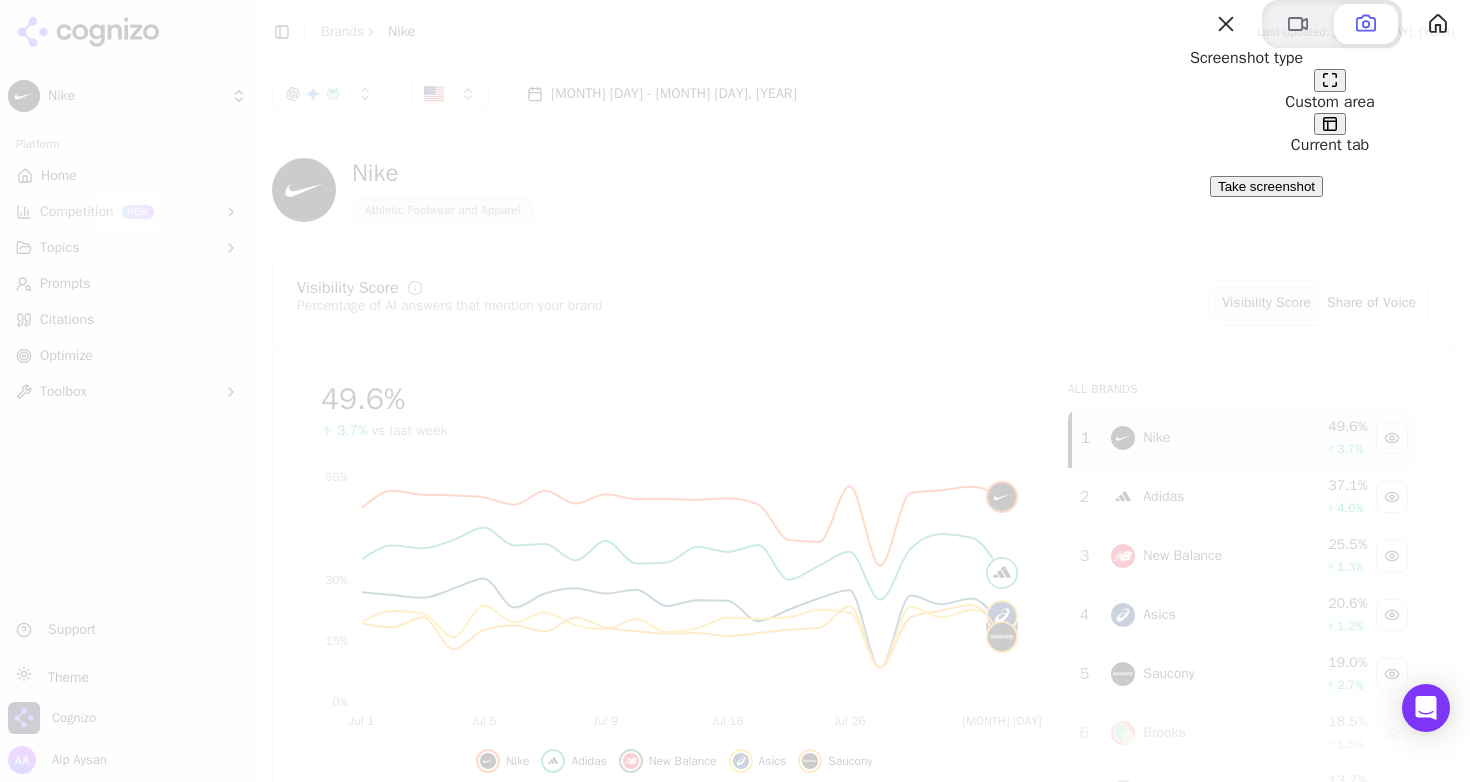 click at bounding box center (735, 391) 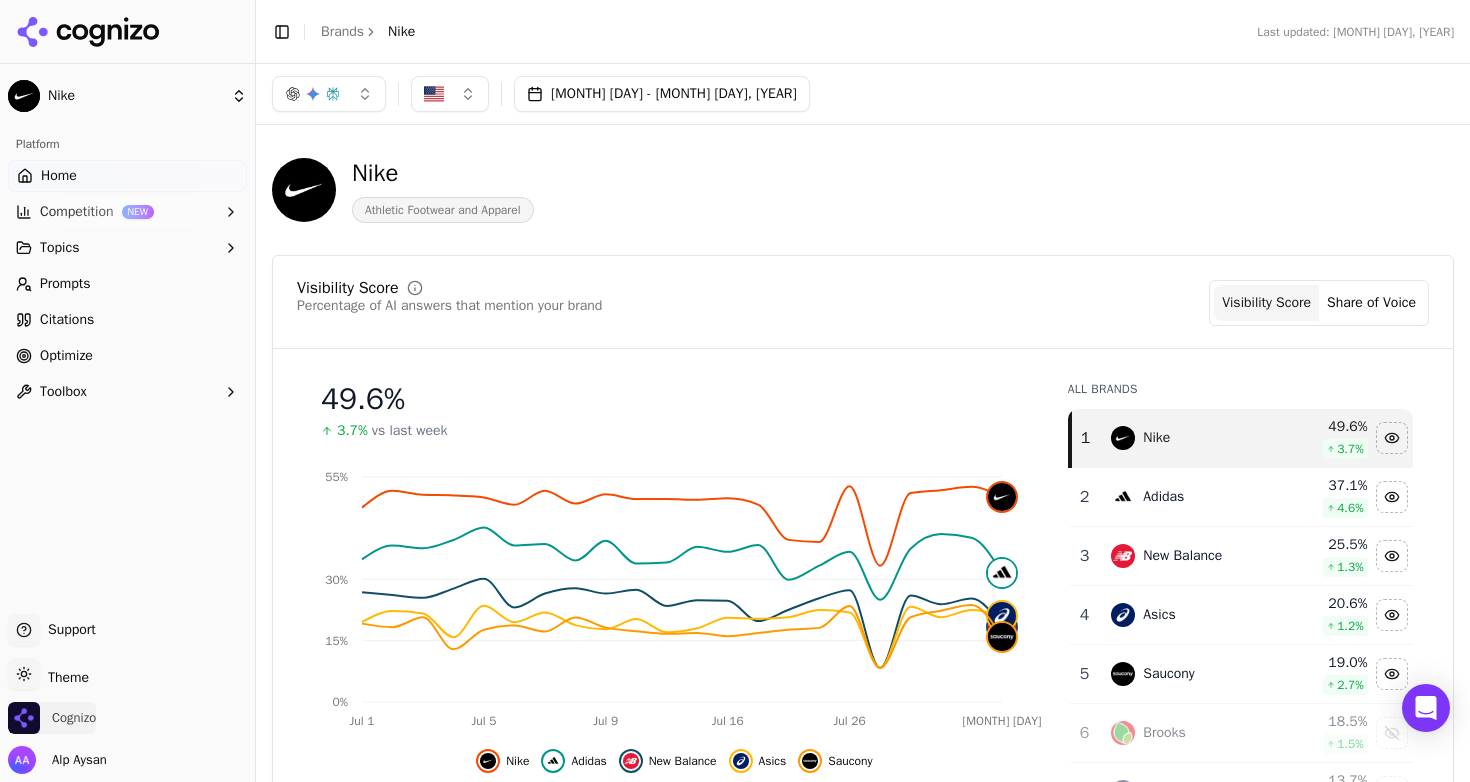 click on "Cognizo" at bounding box center (74, 718) 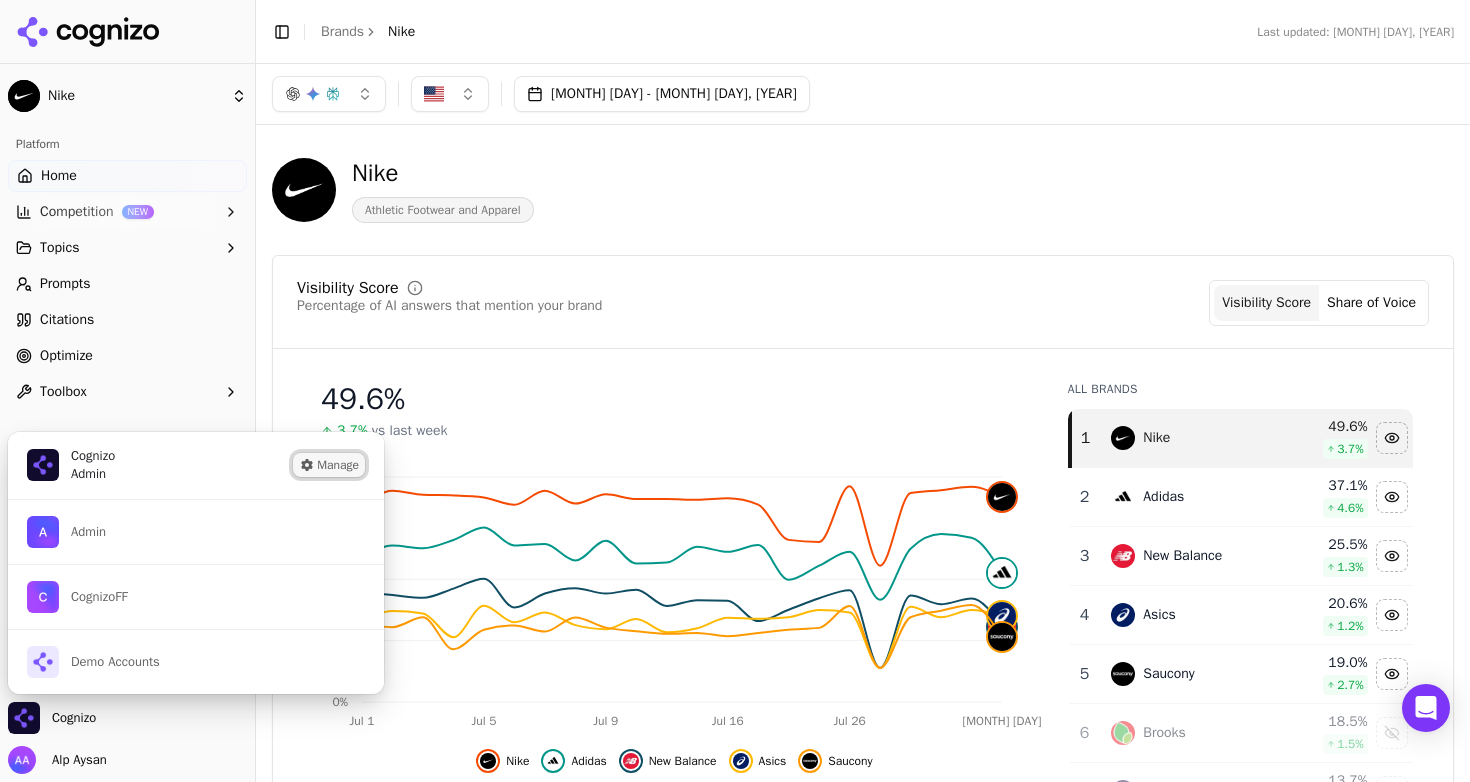 click on "Manage" at bounding box center (329, 465) 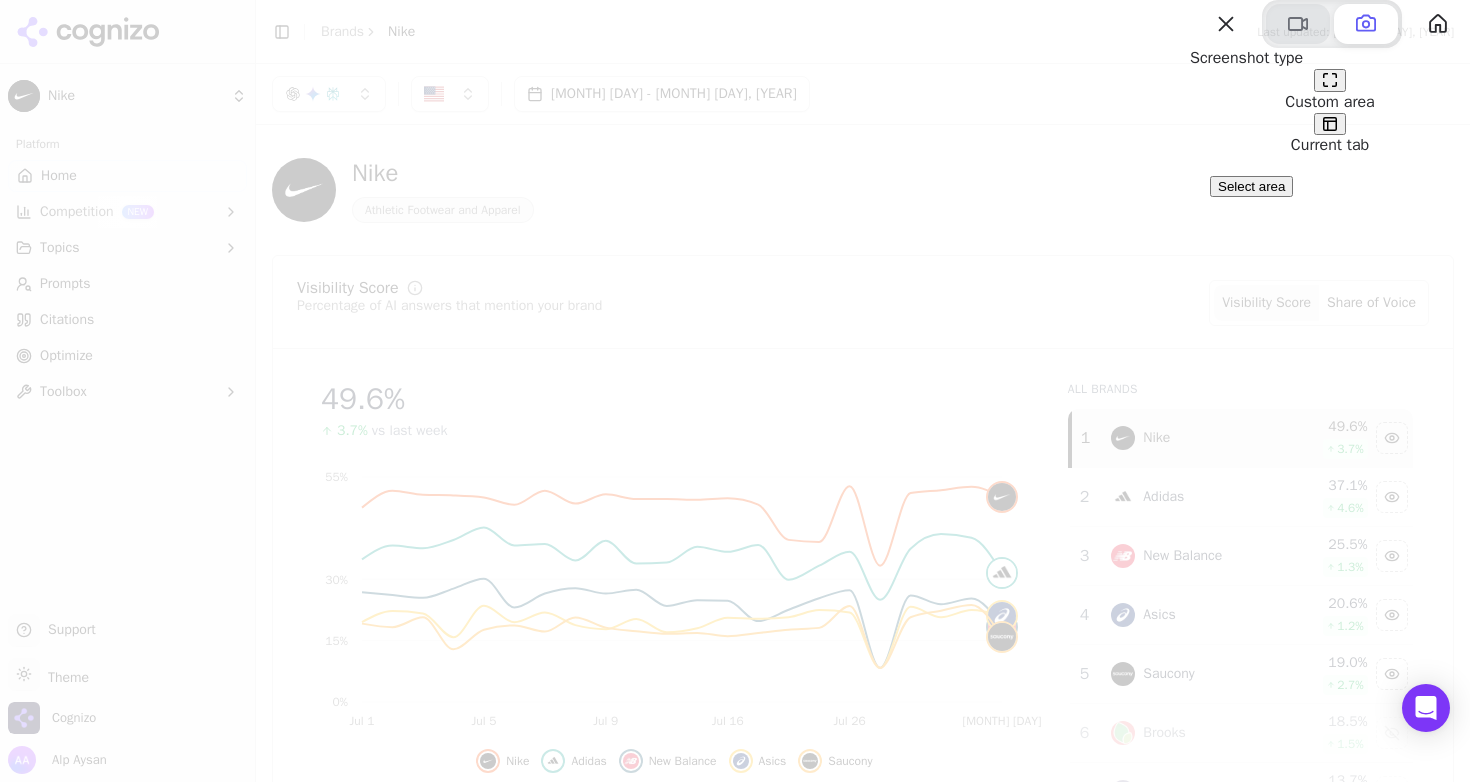 click at bounding box center (1298, 24) 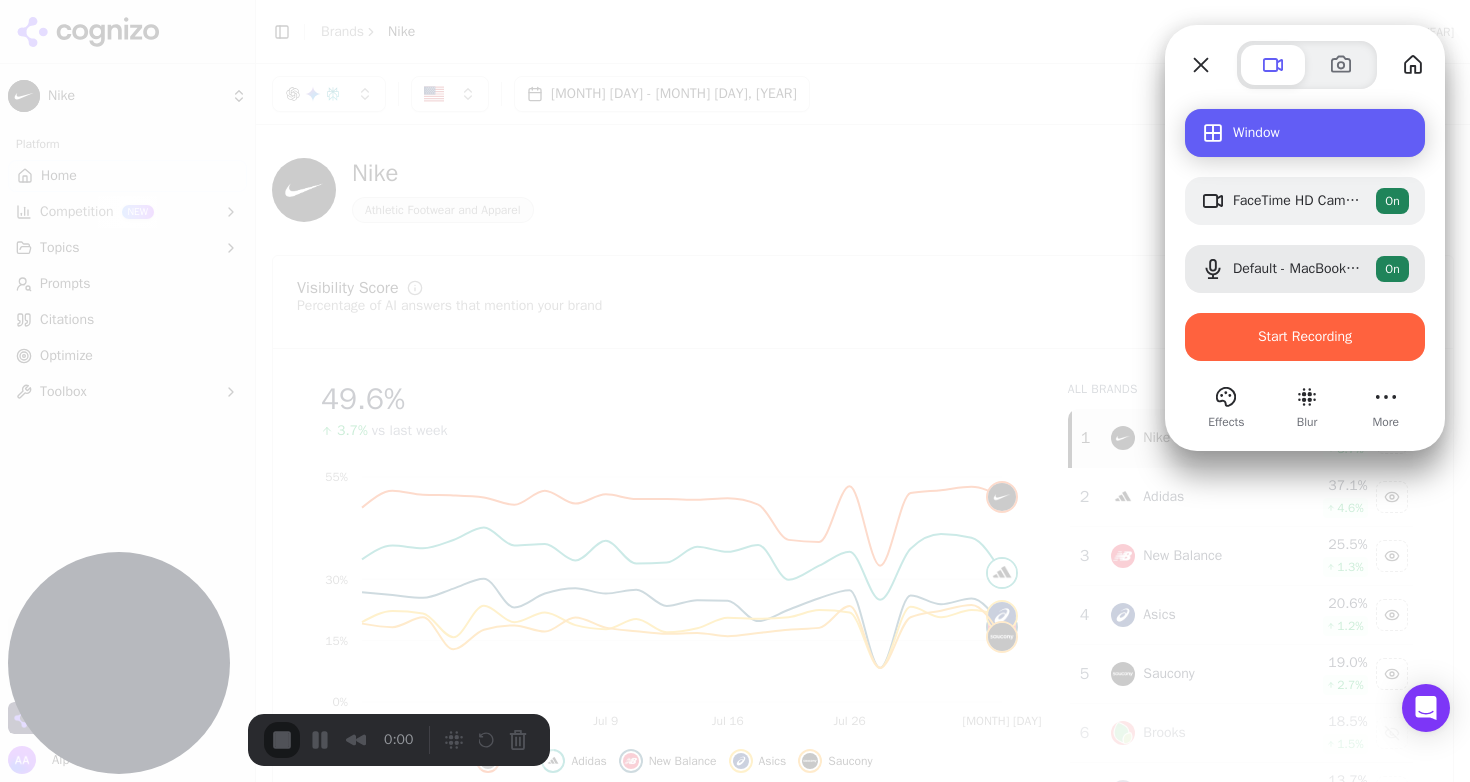 click on "Window" at bounding box center [1321, 133] 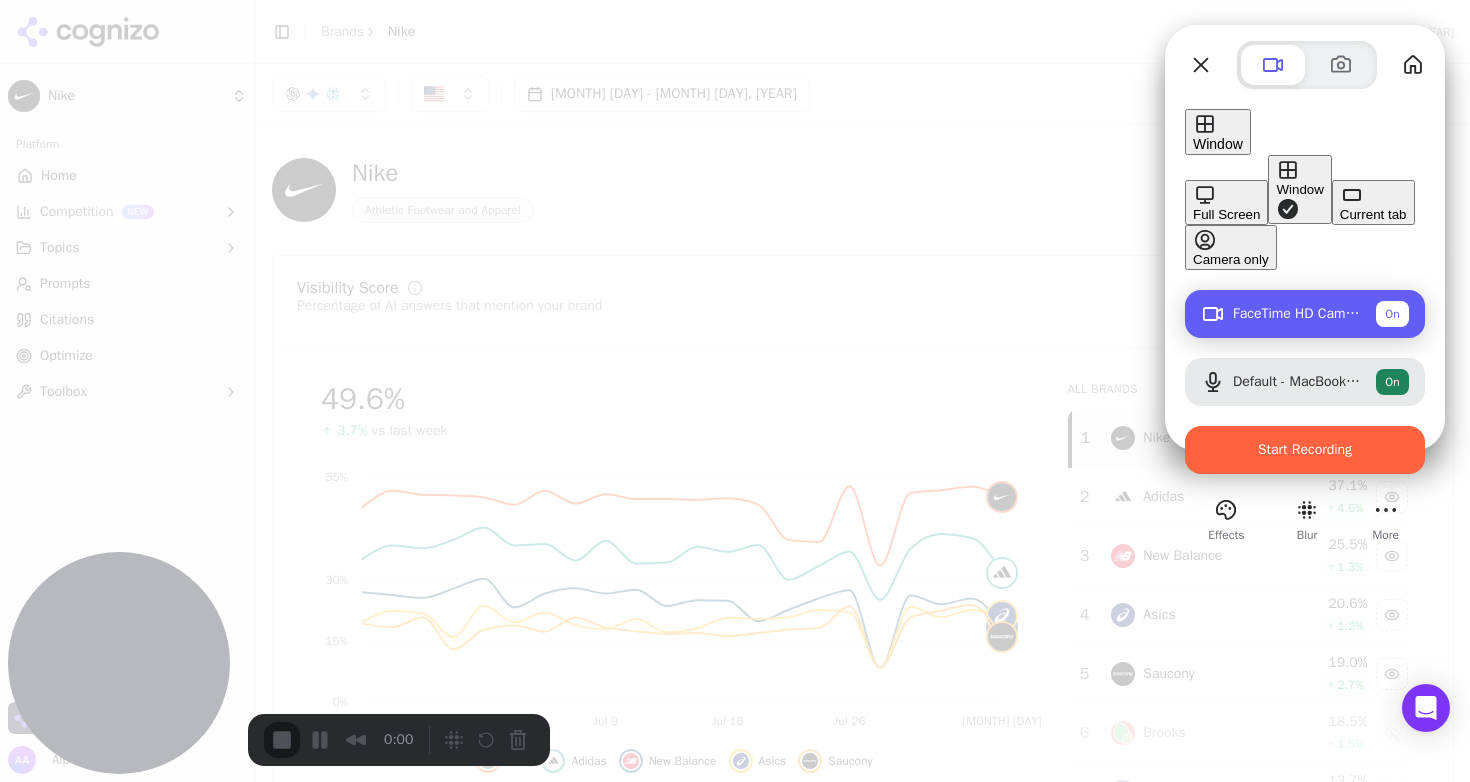 click on "FaceTime HD Camera (5B00:3AA6)" at bounding box center [1296, 314] 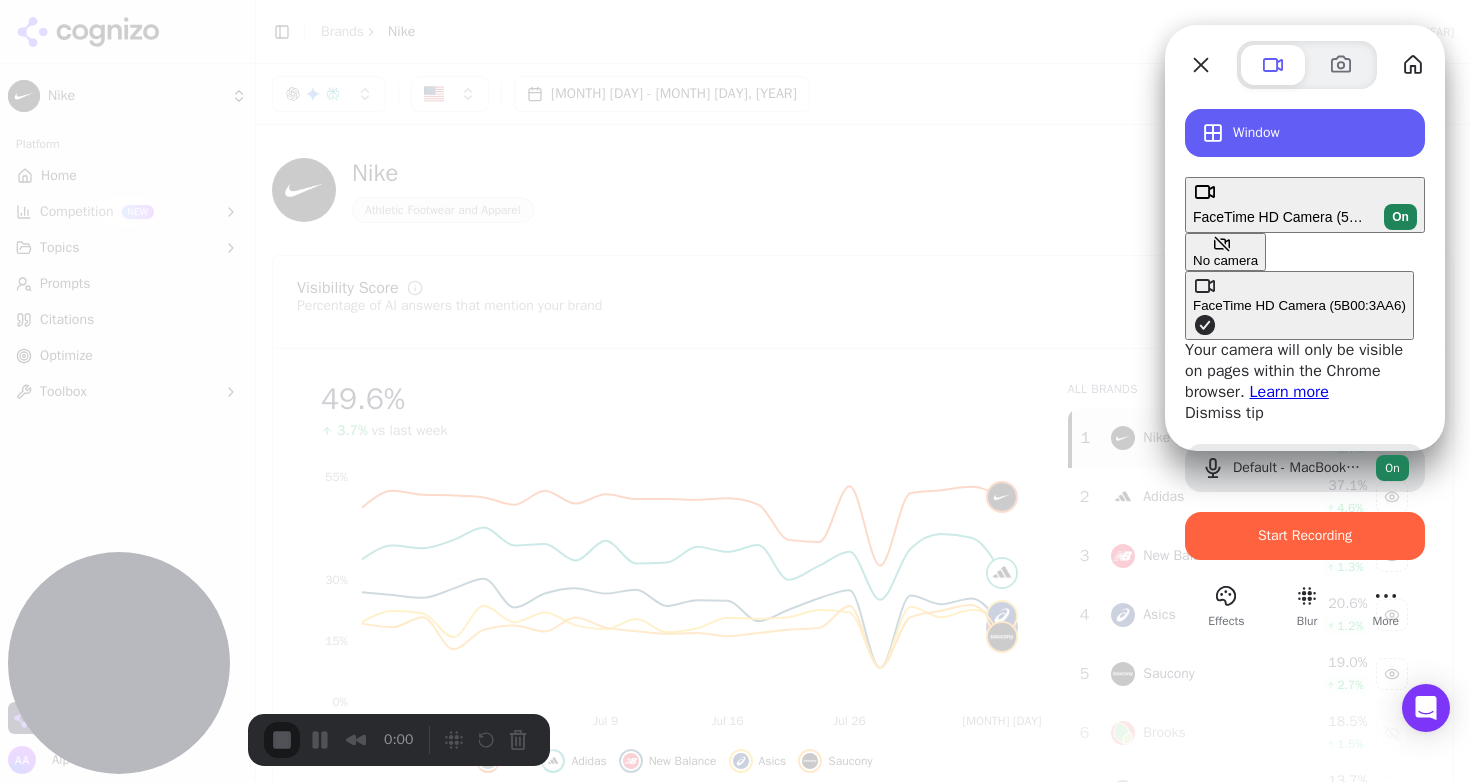 click on "FaceTime HD Camera (5B00:3AA6)" at bounding box center [1280, 217] 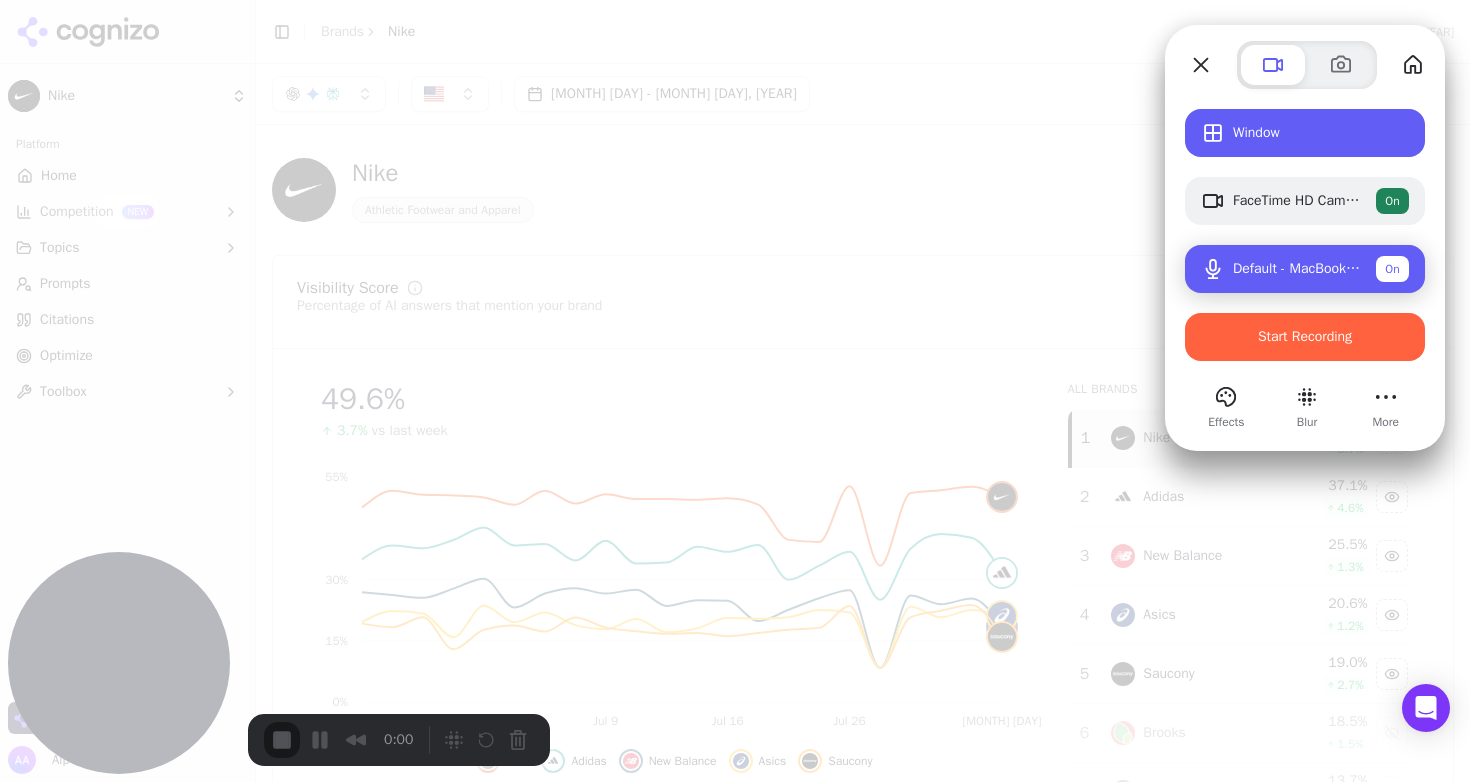 click on "On" at bounding box center (1392, 269) 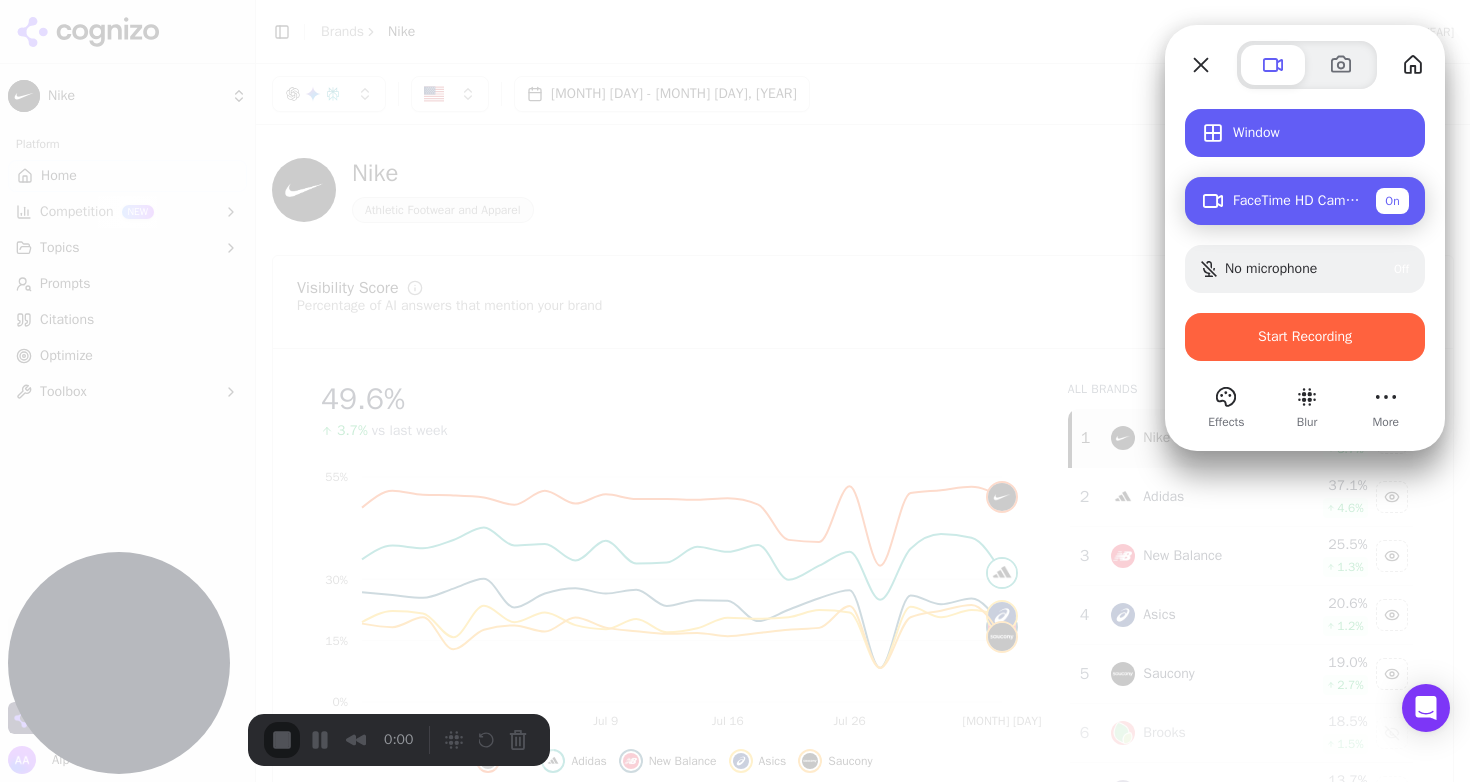 click on "FaceTime HD Camera (5B00:3AA6) On" at bounding box center [1305, 201] 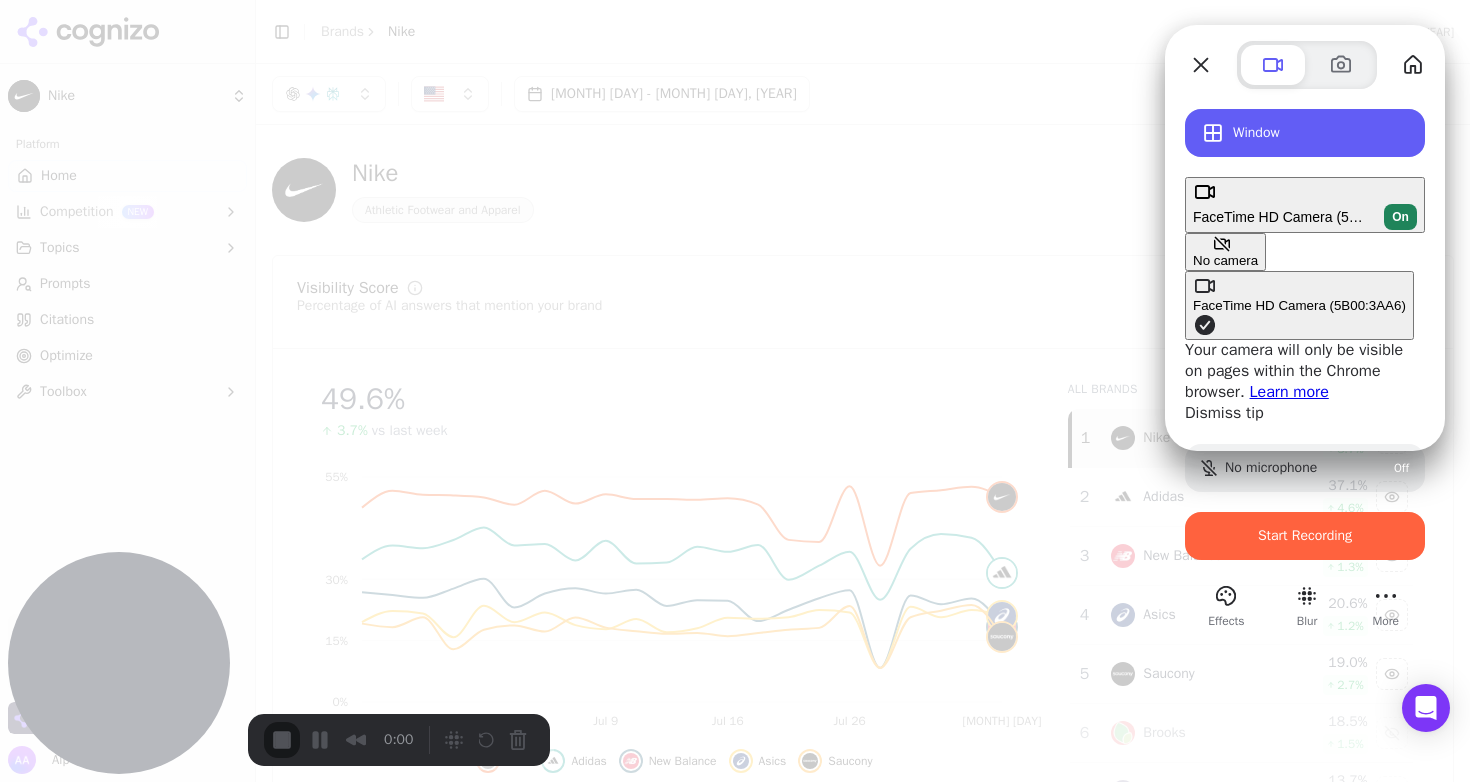 click on "On" at bounding box center (1400, 217) 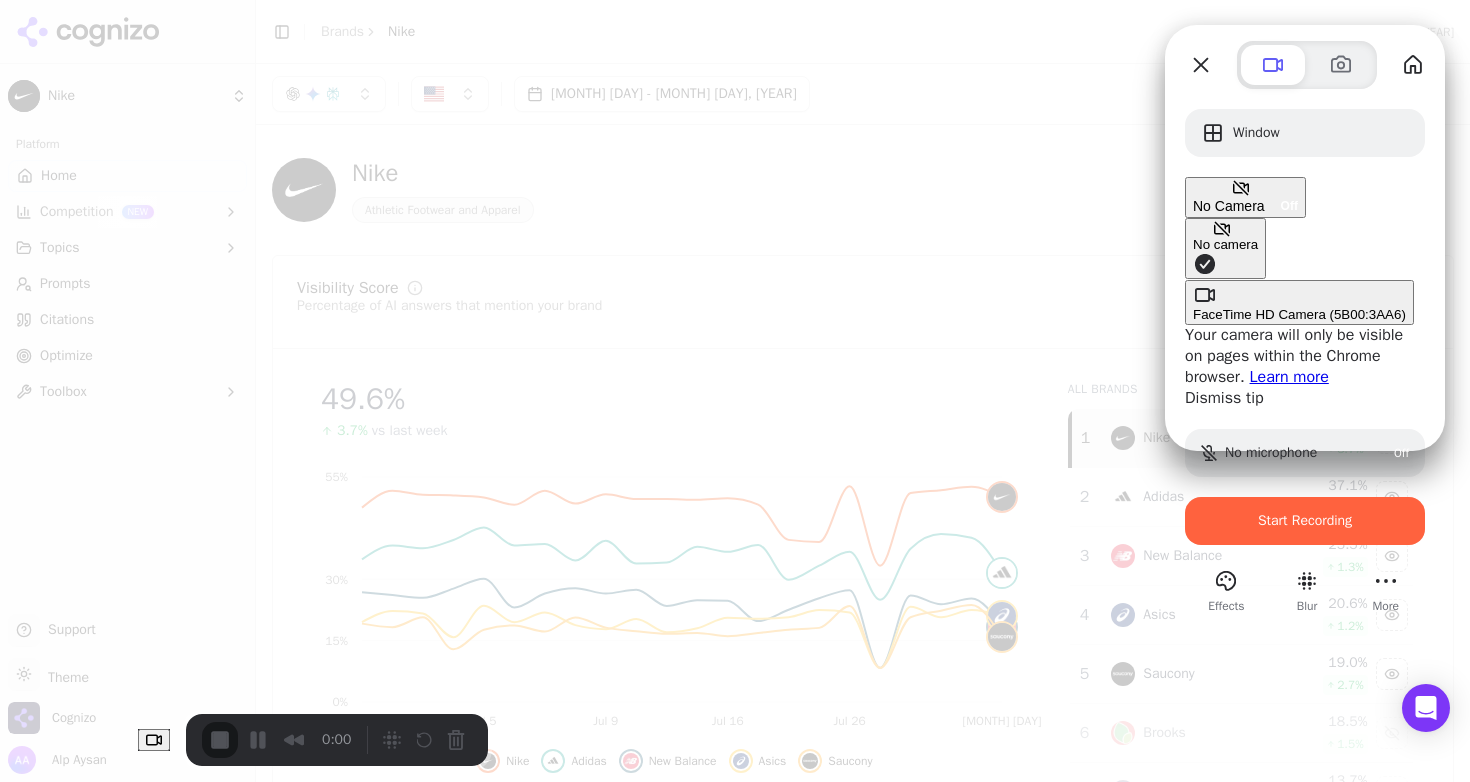 click on "Window No Camera Off No camera FaceTime HD Camera (5B00:3AA6) Your camera will only be visible on pages within the Chrome browser. Learn more Dismiss tip No microphone Off Start Recording" at bounding box center (1305, 327) 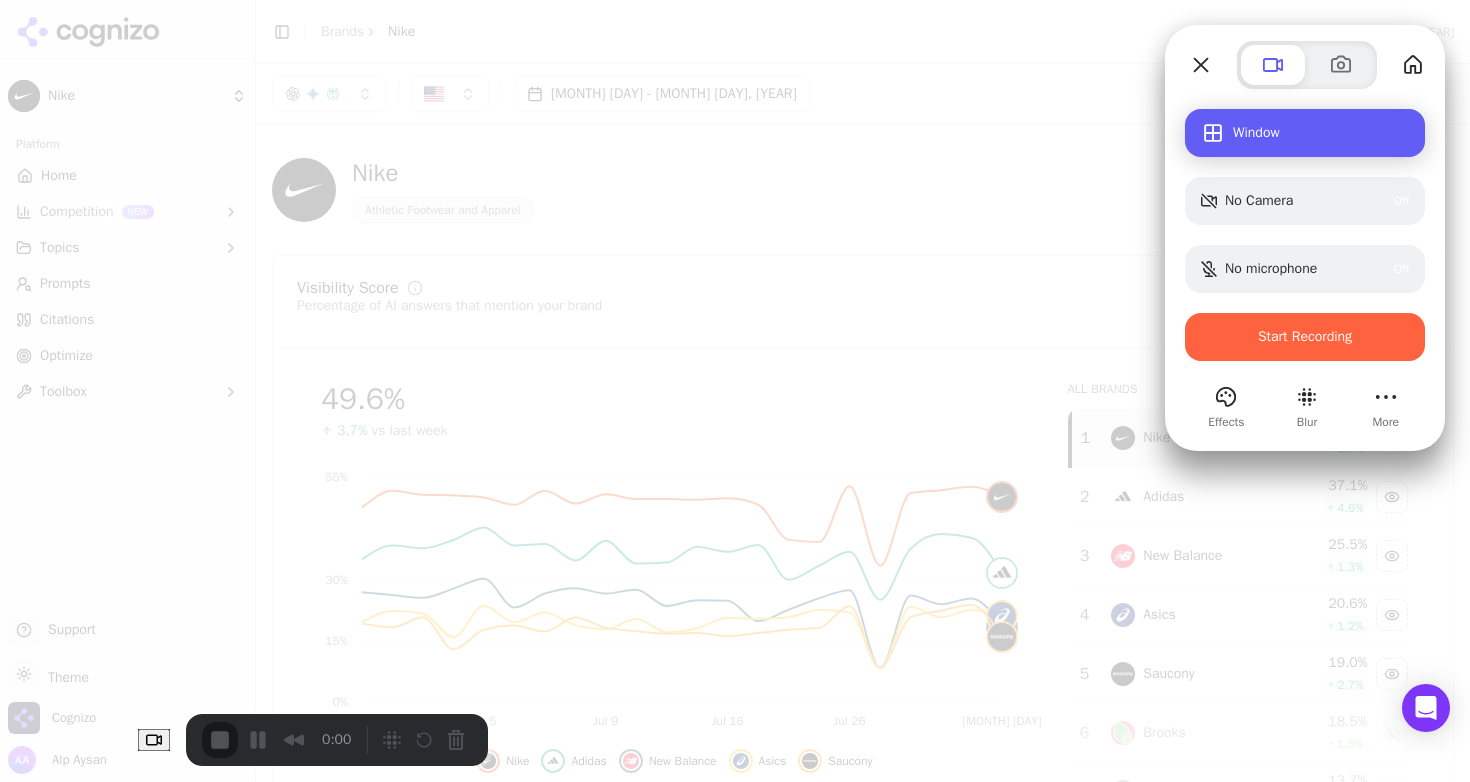 click on "Window" at bounding box center [1321, 133] 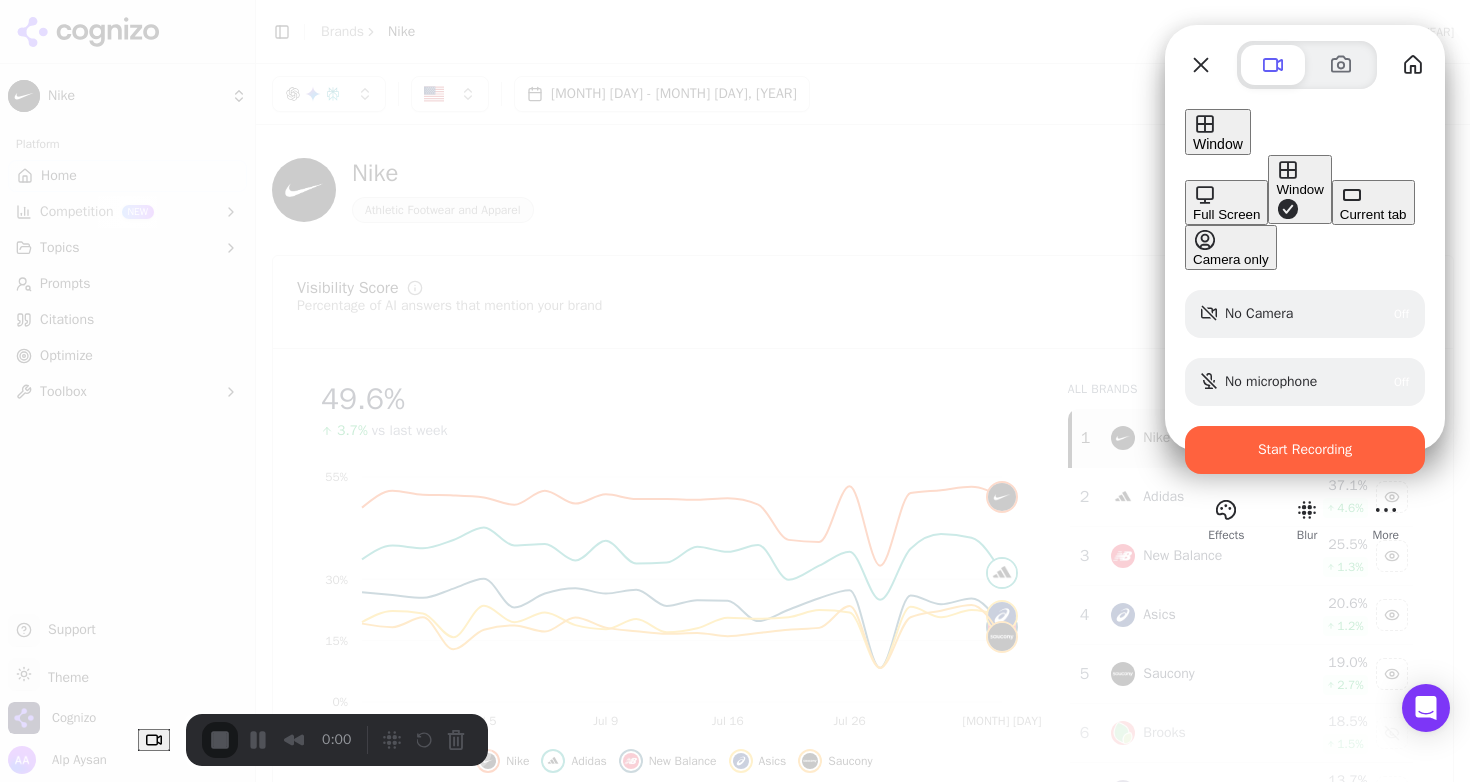 click on "Window" at bounding box center [1299, 189] 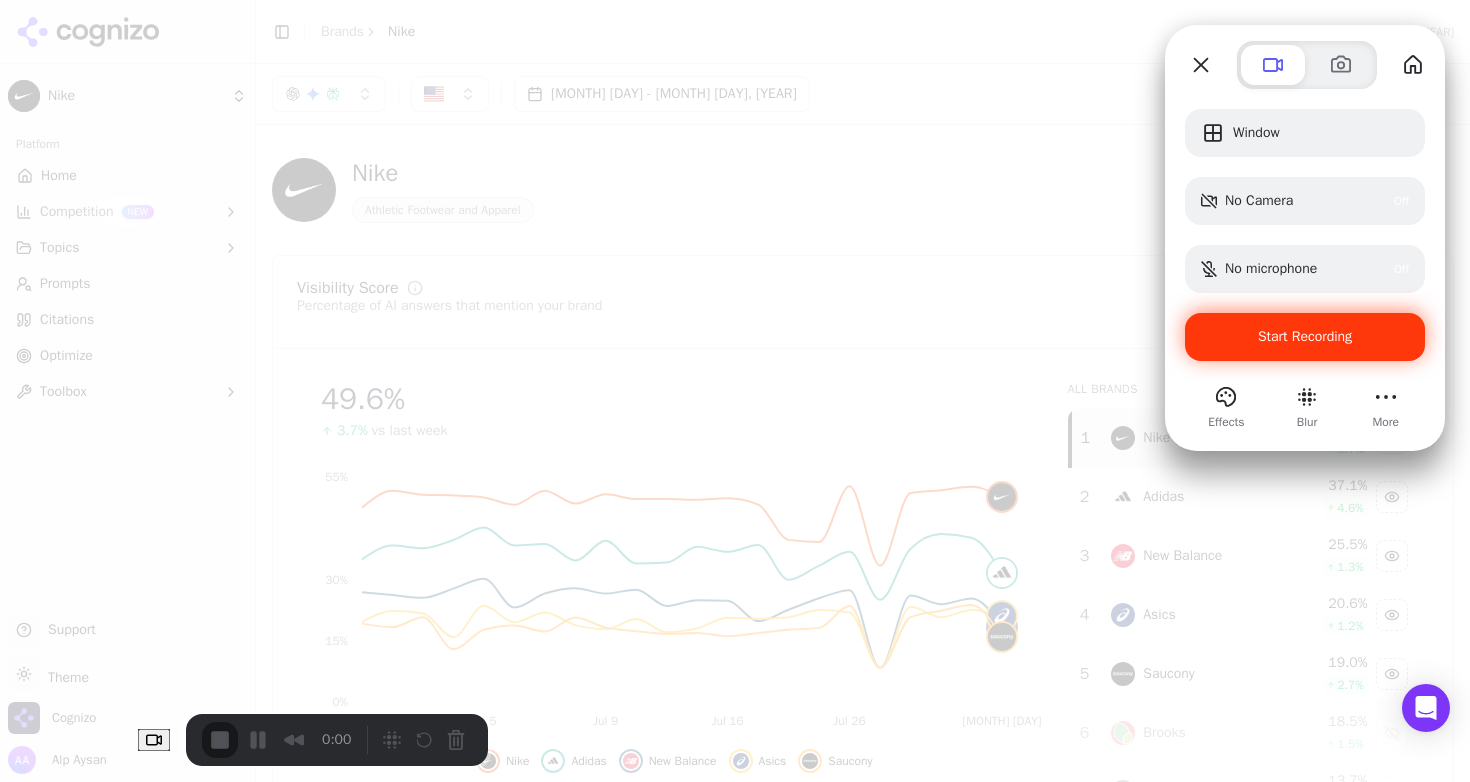 click on "Start Recording" at bounding box center [1305, 336] 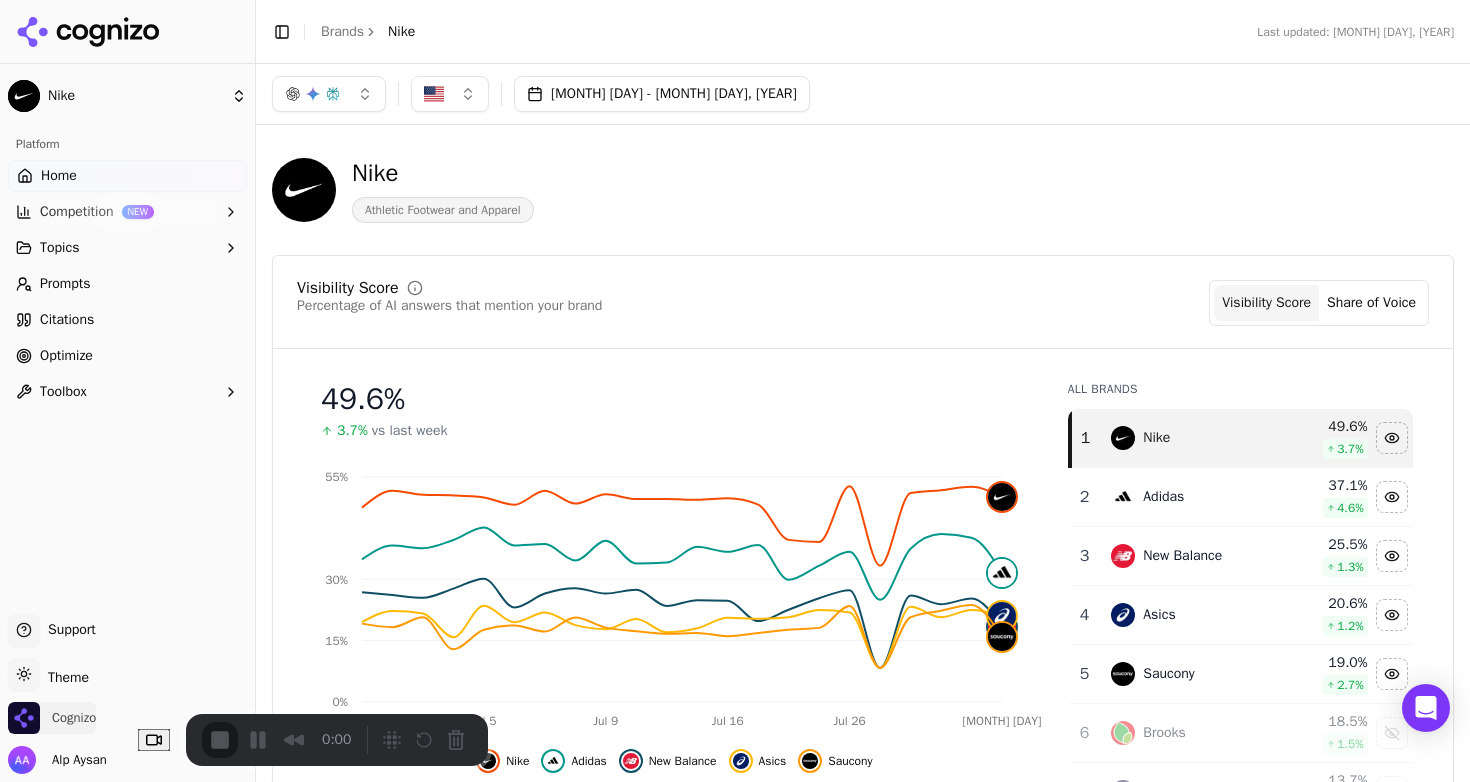 click on "Cognizo" at bounding box center [52, 718] 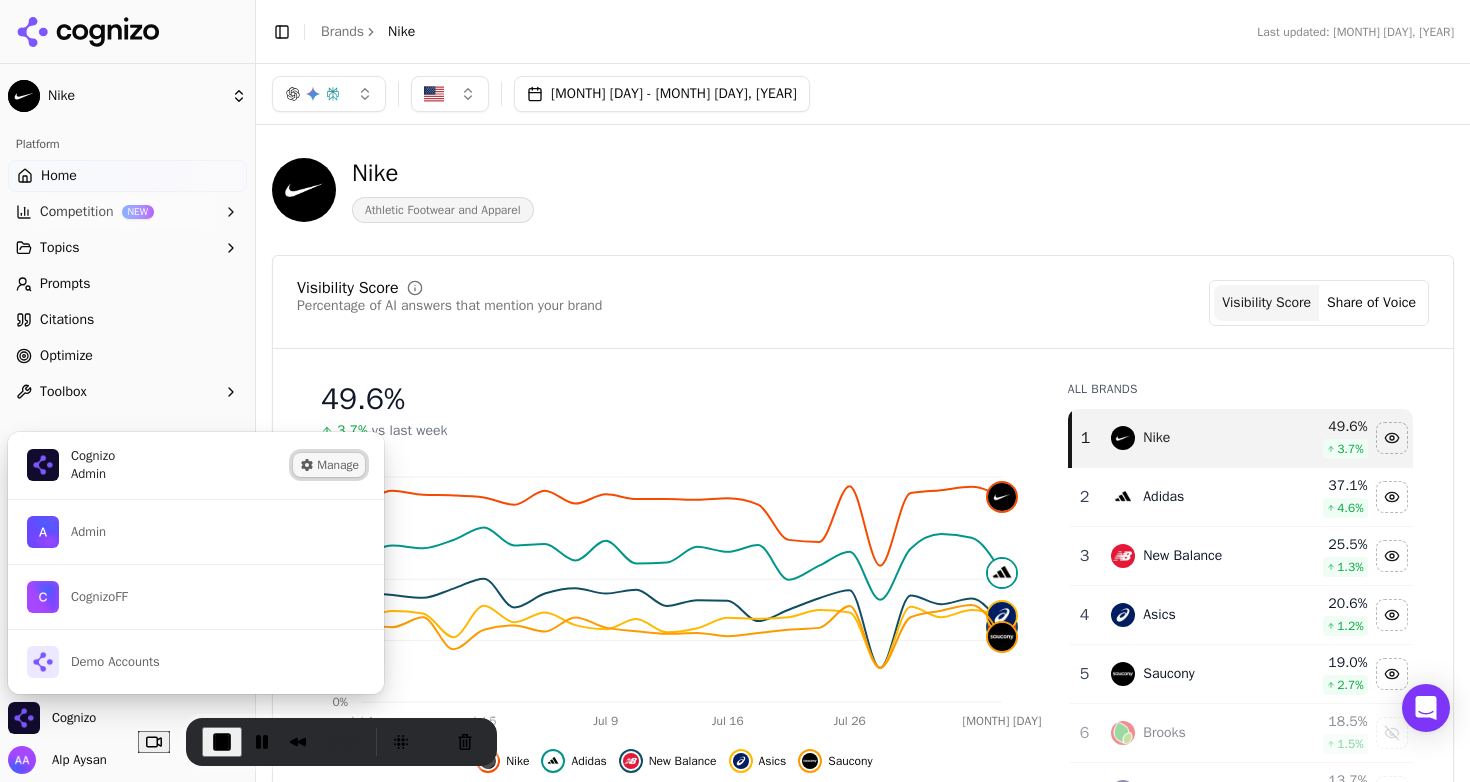 click on "Manage" at bounding box center [329, 465] 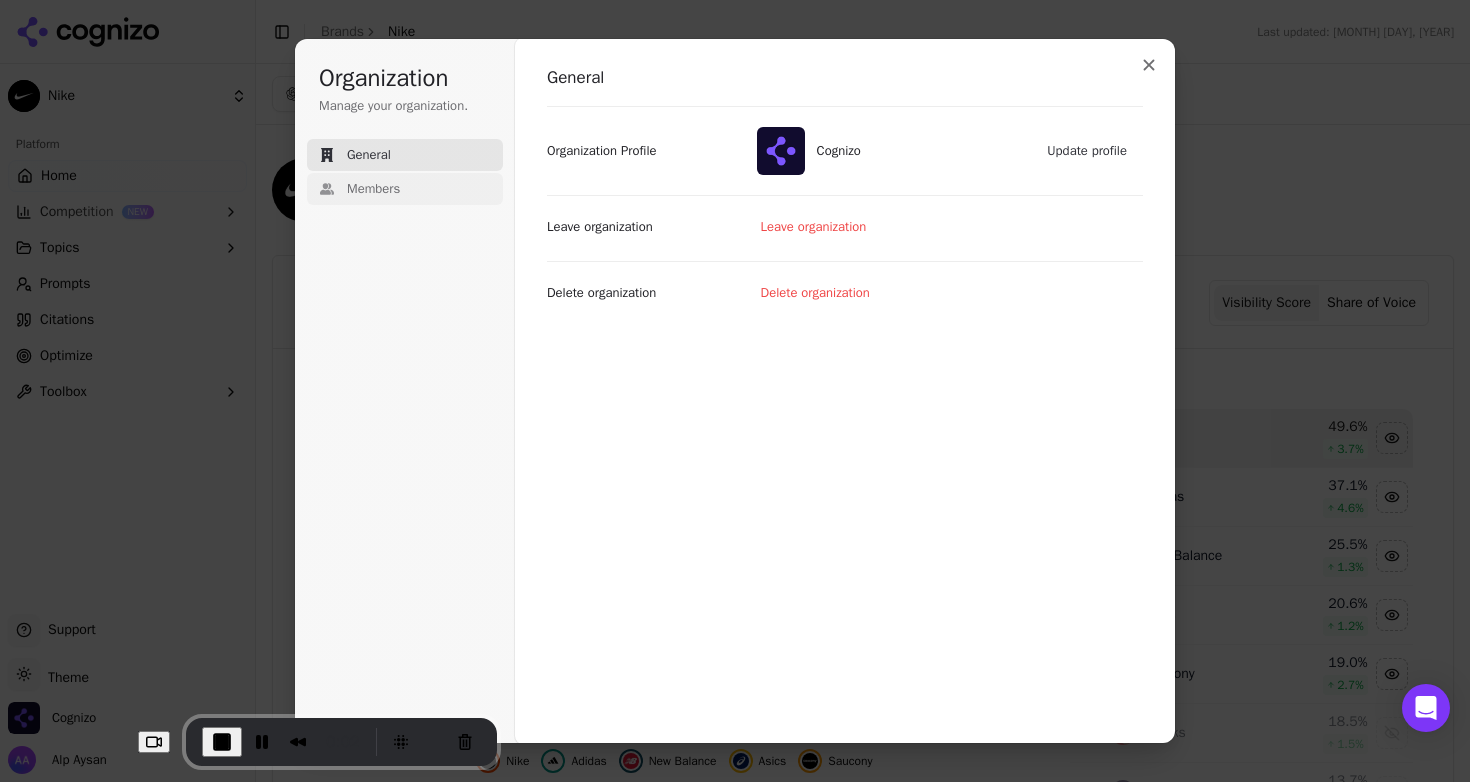 click on "Members" at bounding box center [405, 189] 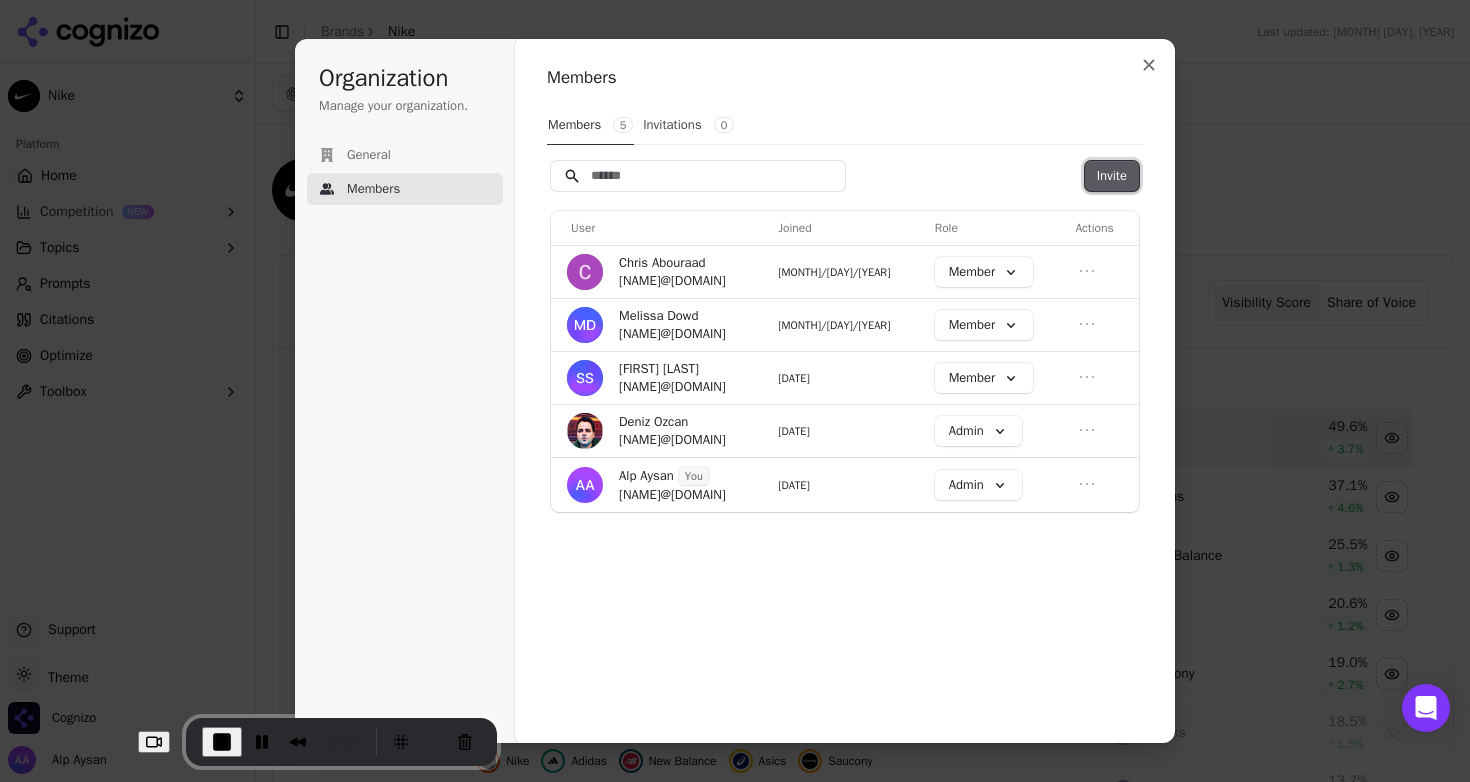 click on "Invite" at bounding box center (1112, 176) 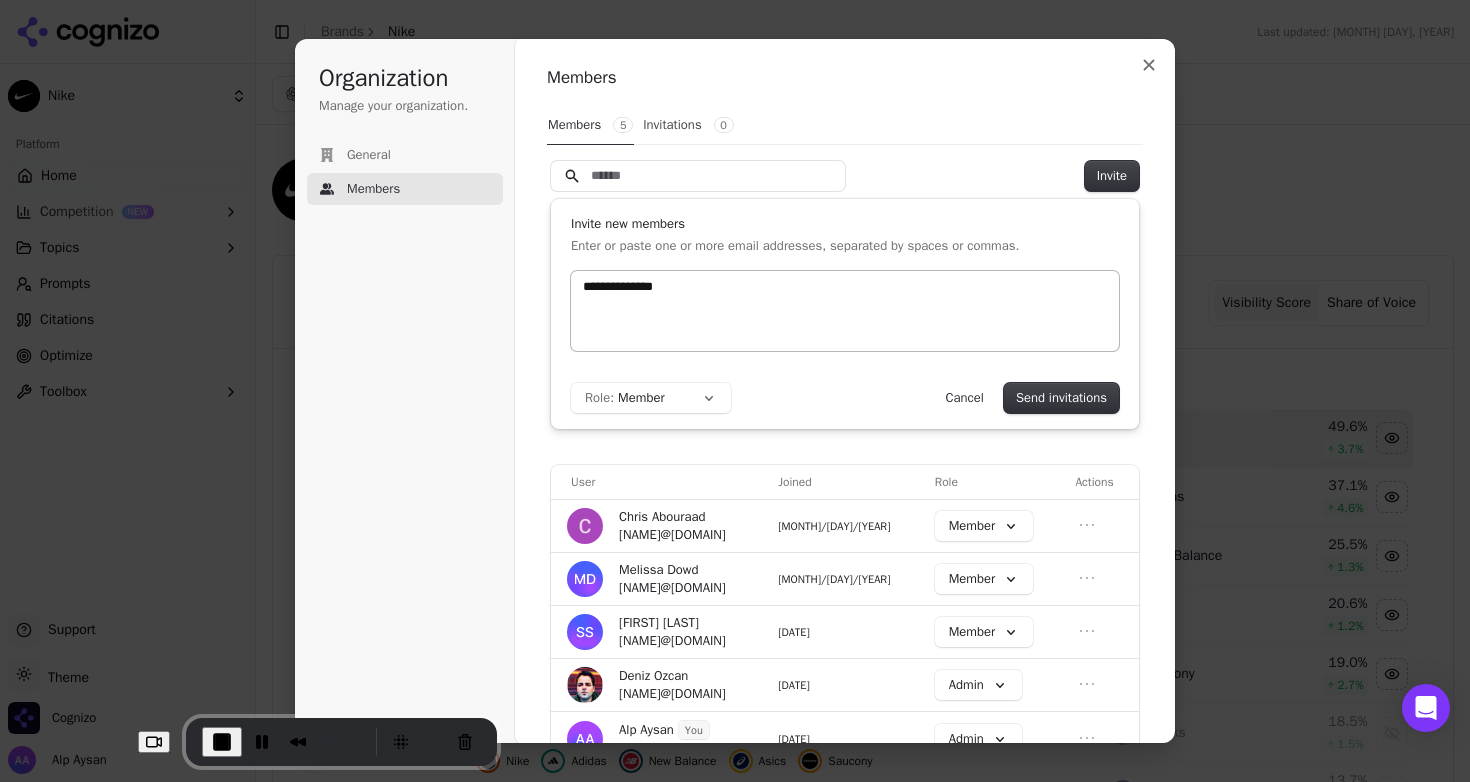 type on "**********" 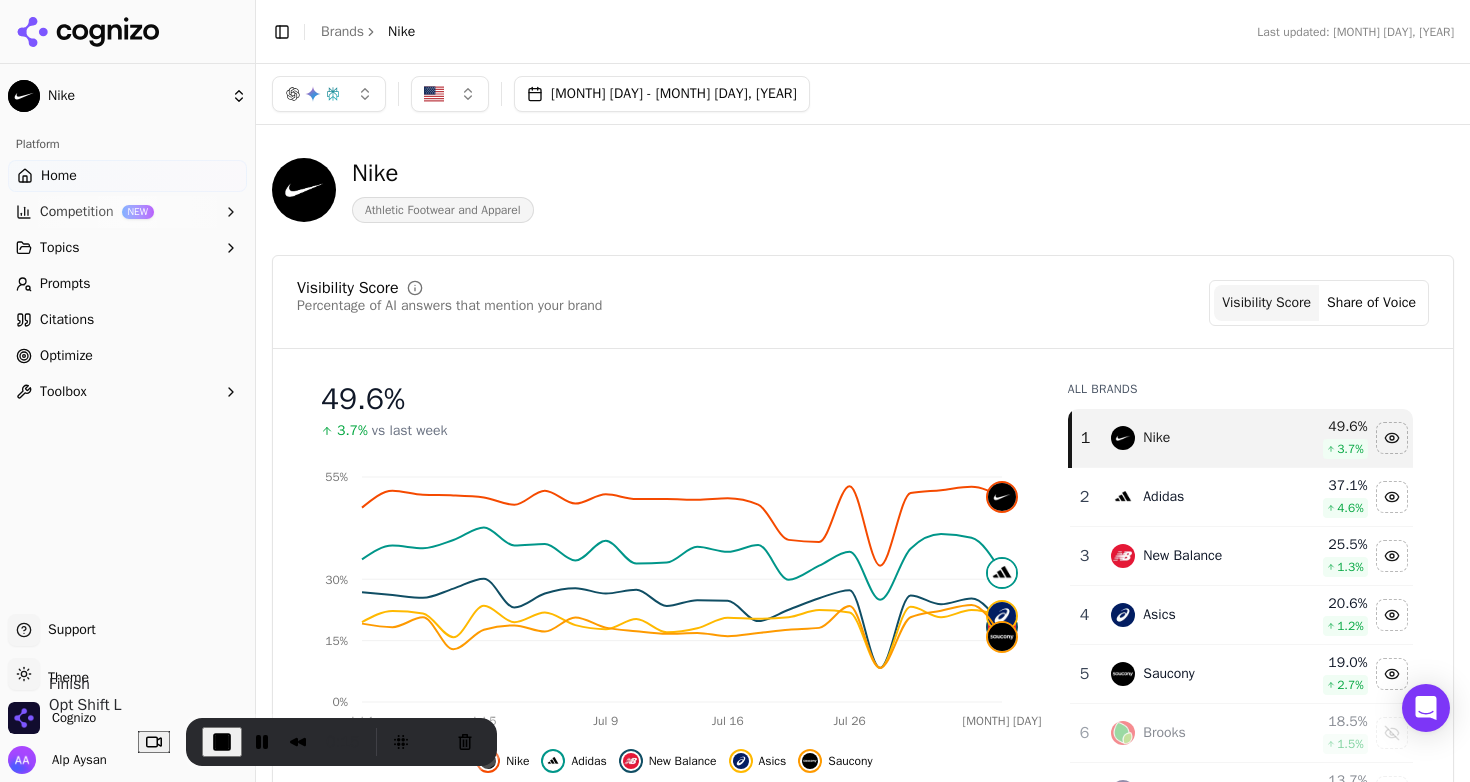 click at bounding box center (222, 742) 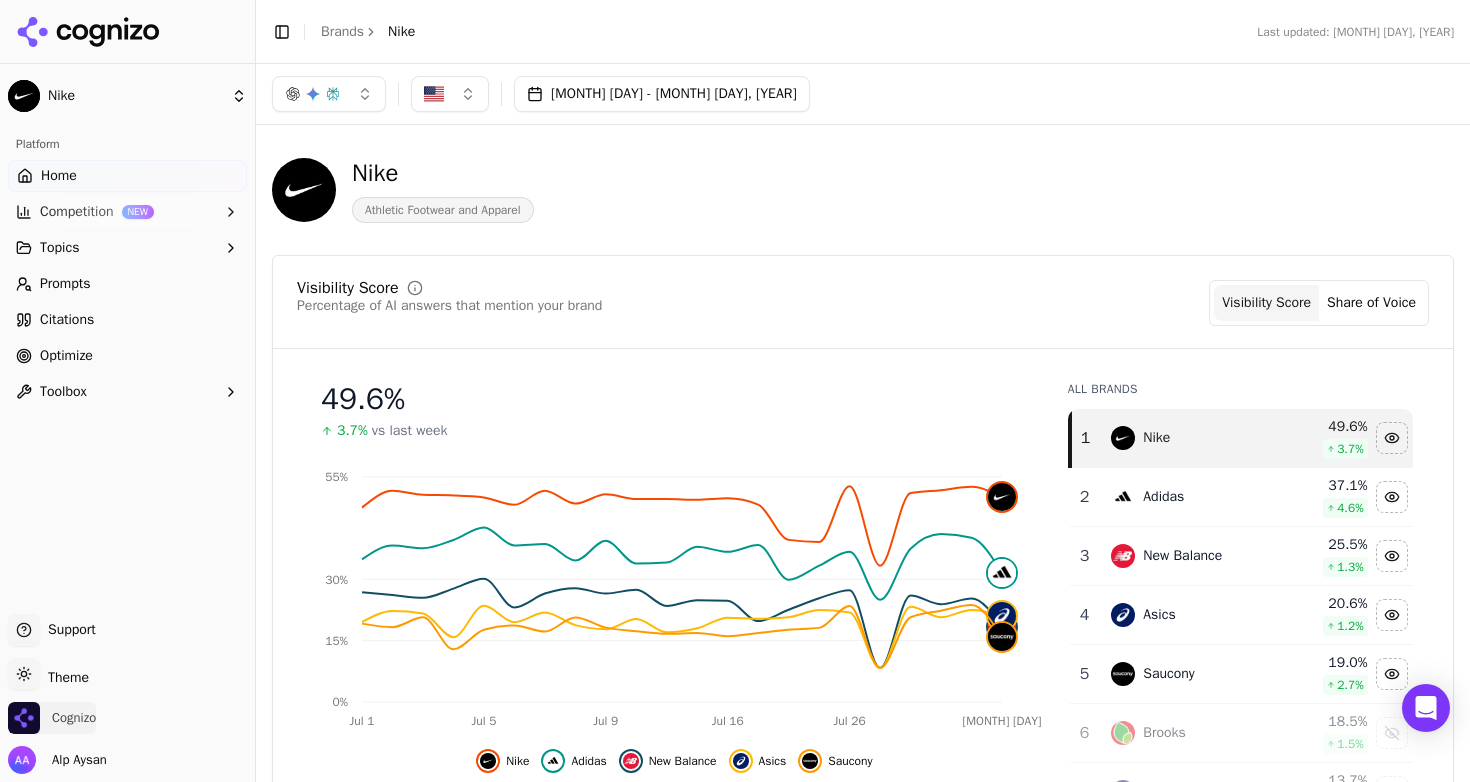 click on "Cognizo" at bounding box center (74, 718) 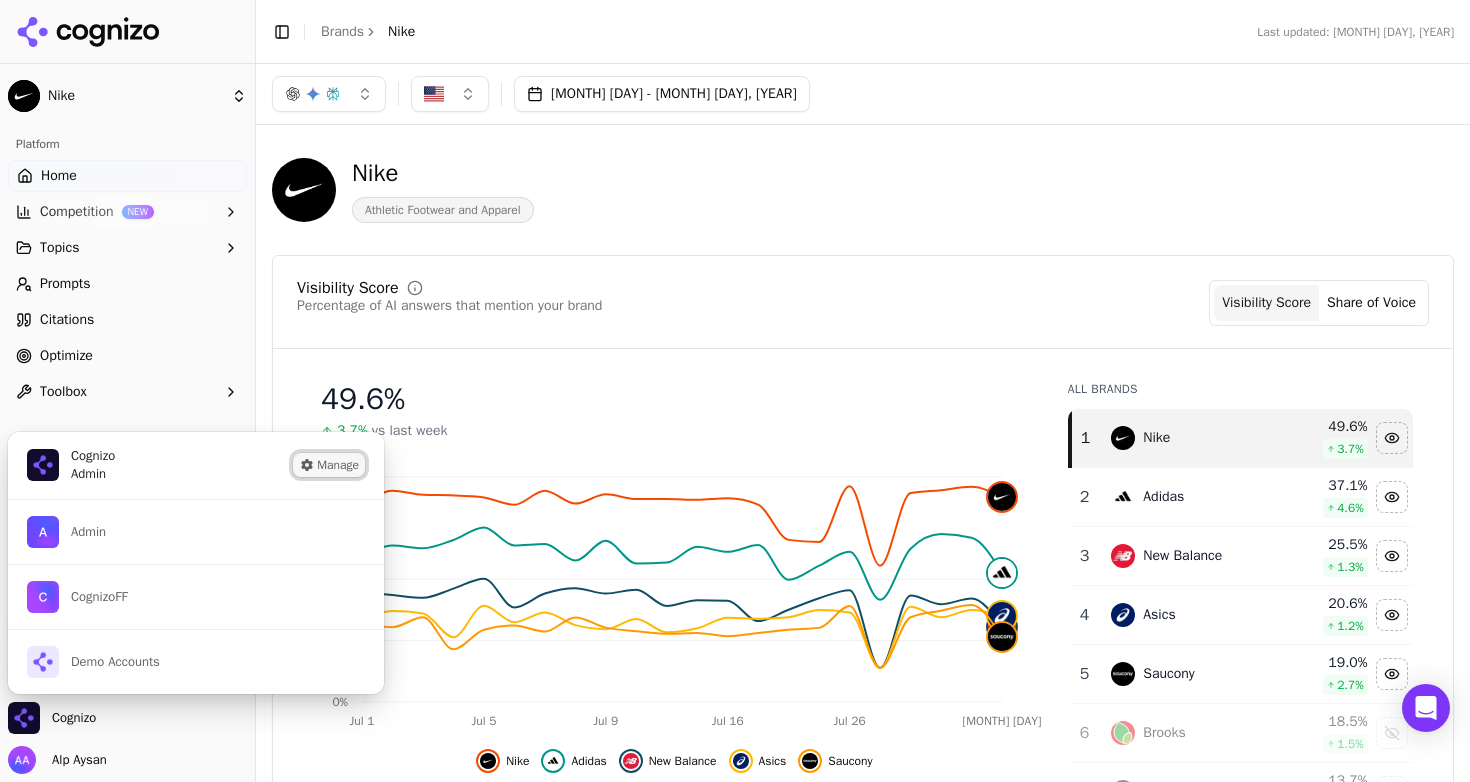 click on "Manage" at bounding box center (329, 465) 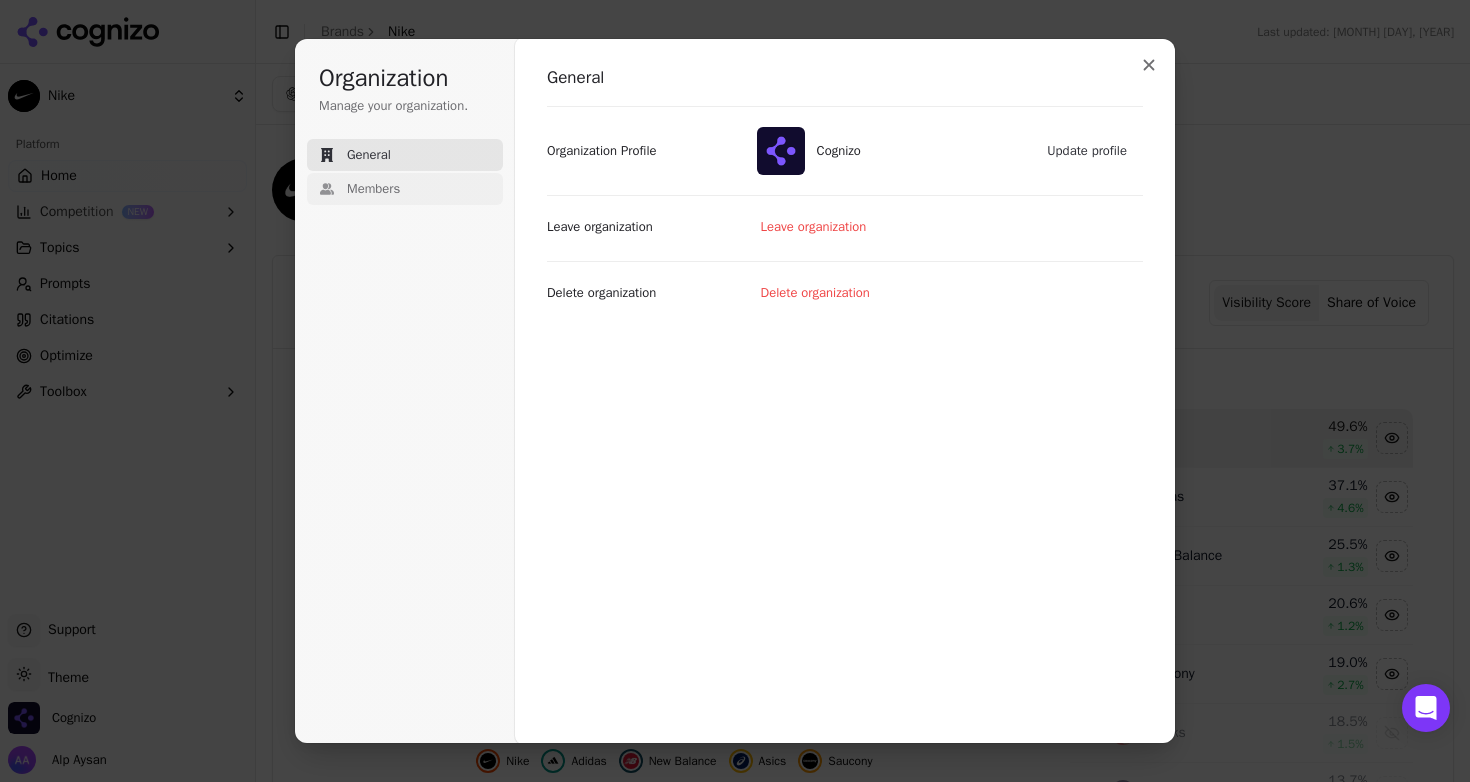 click on "Members" at bounding box center [405, 189] 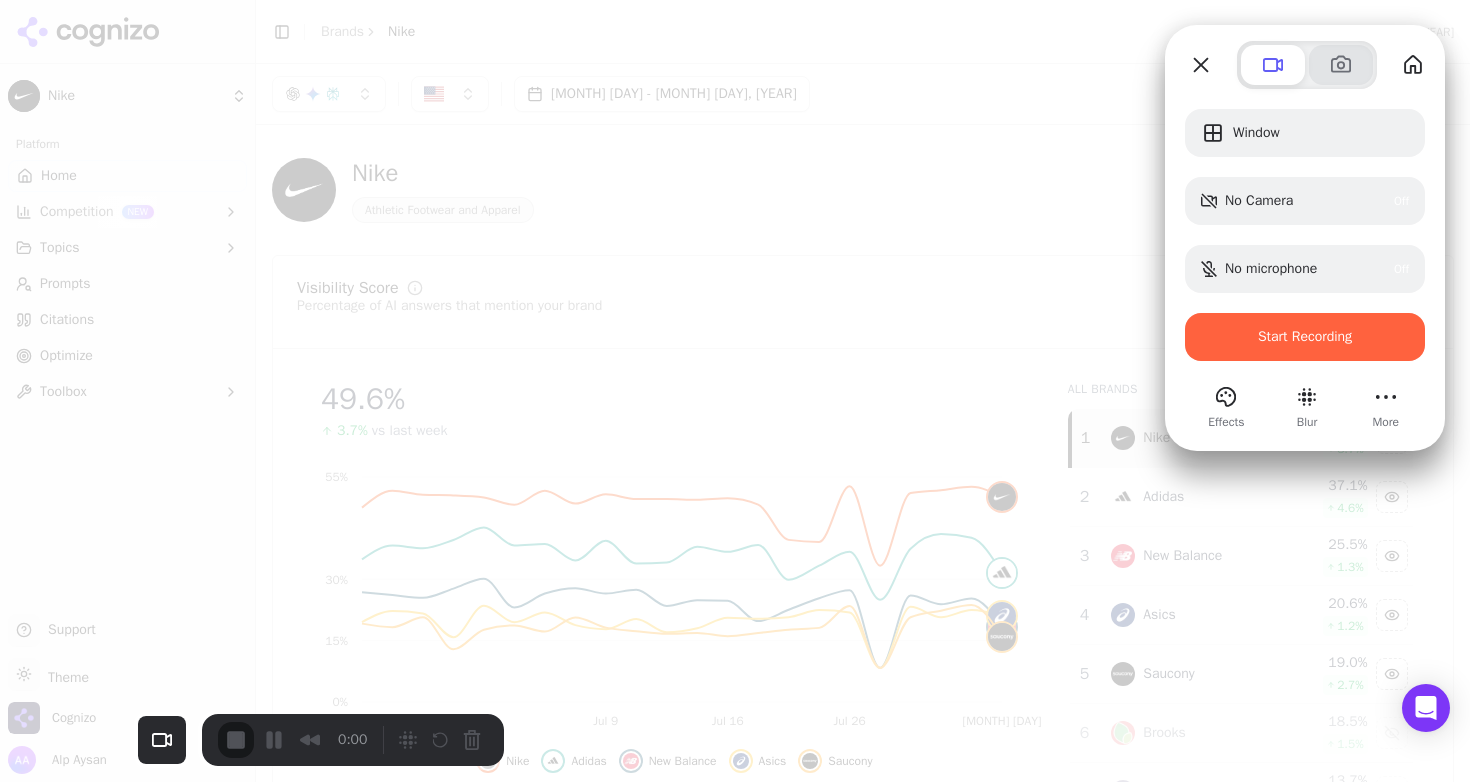 click at bounding box center (1341, 65) 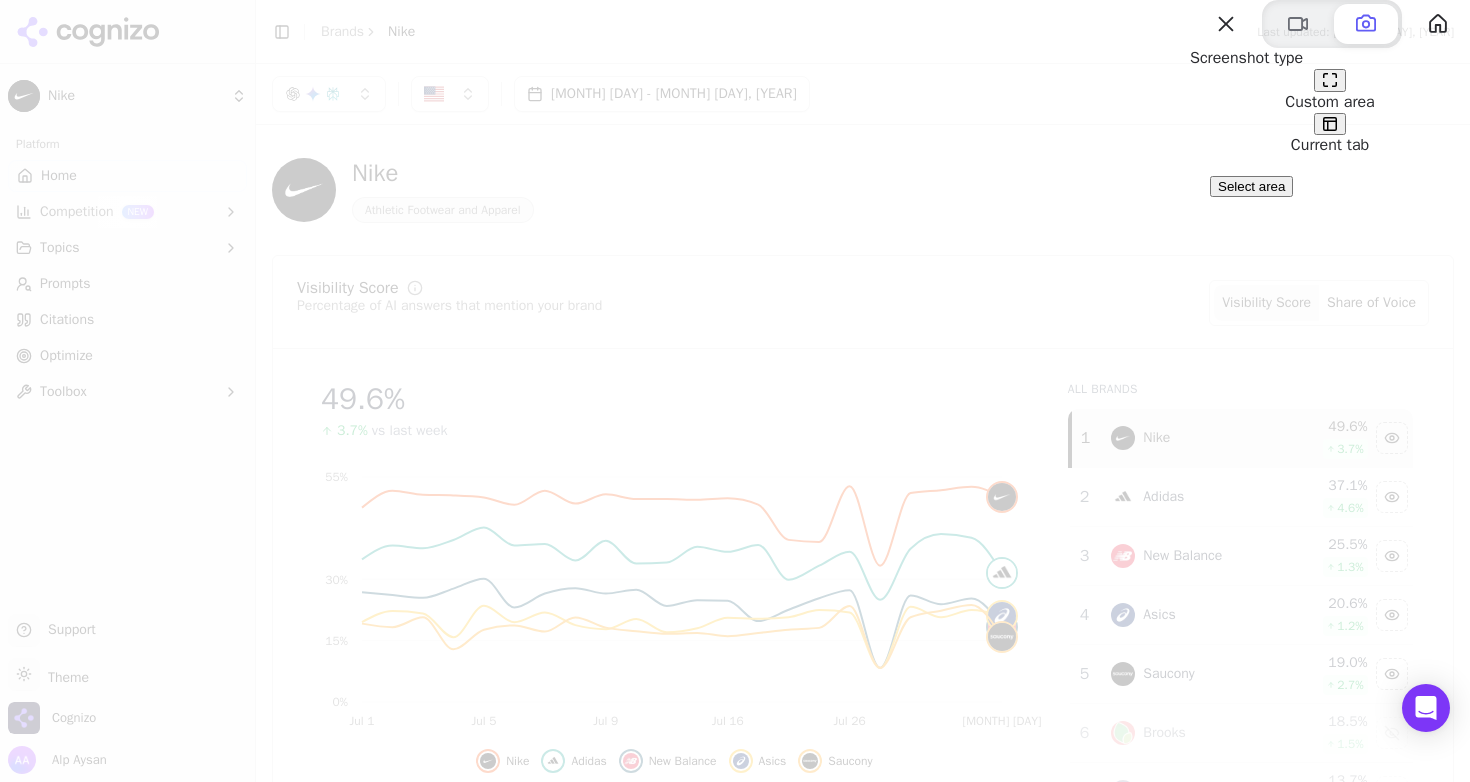 click at bounding box center [735, 391] 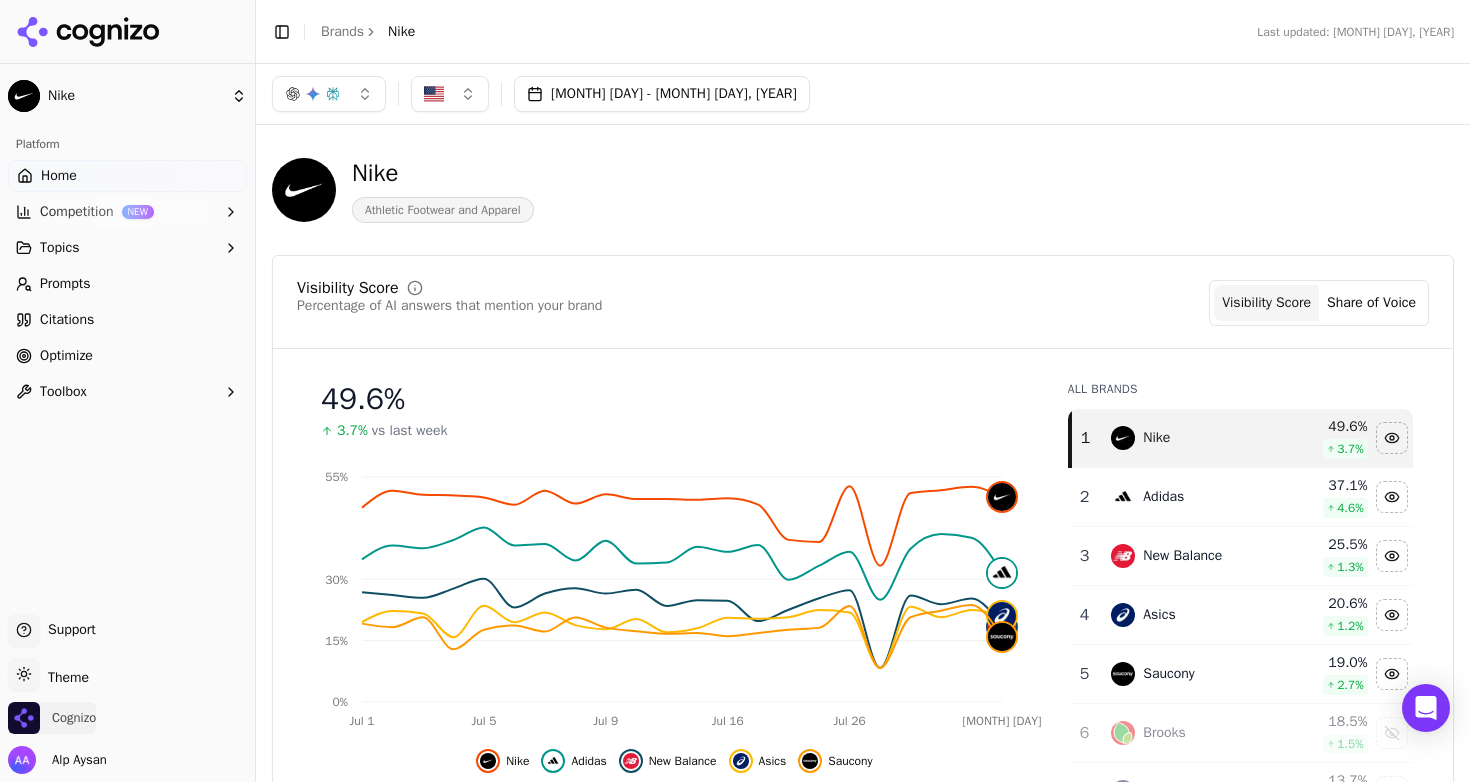 click on "Cognizo" at bounding box center (52, 718) 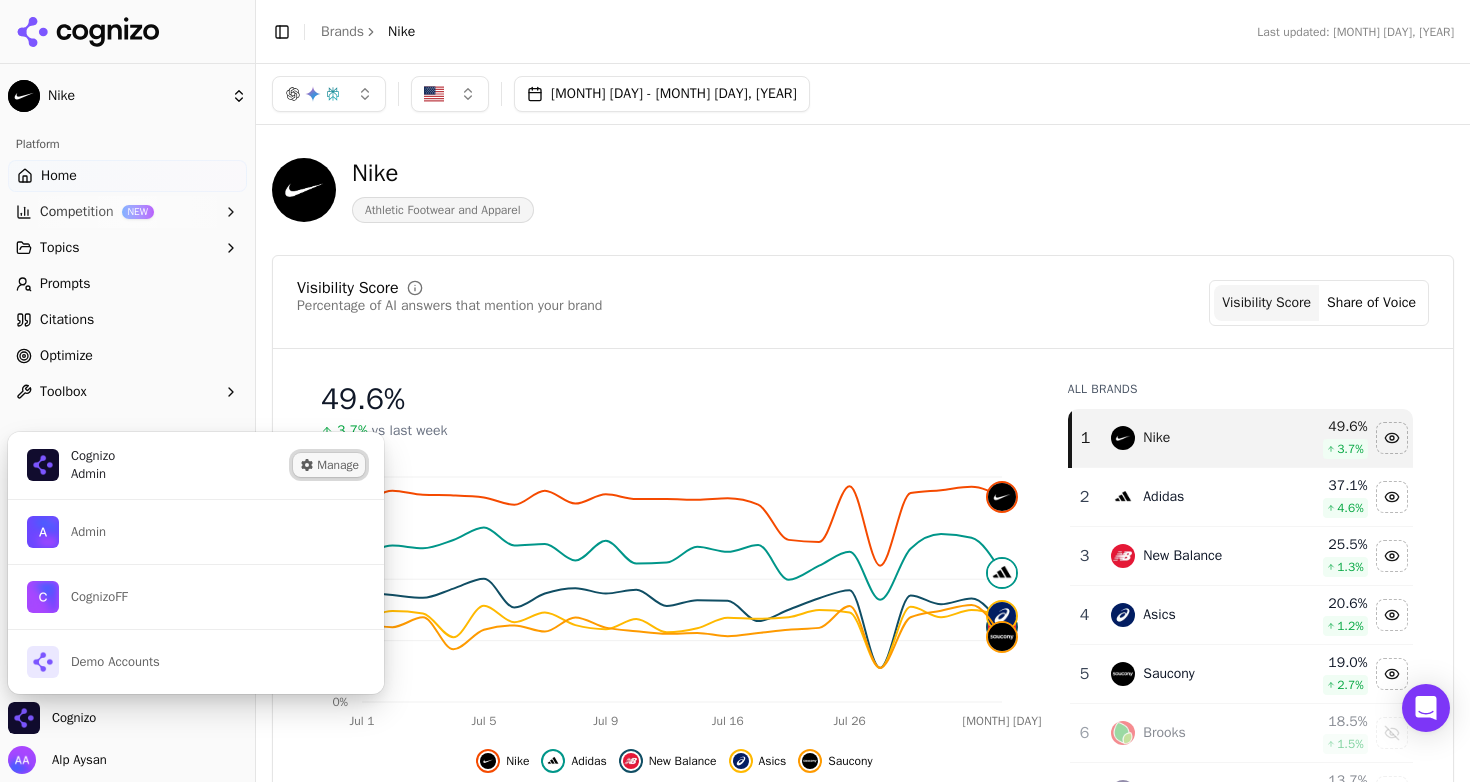 click on "Manage" at bounding box center (329, 465) 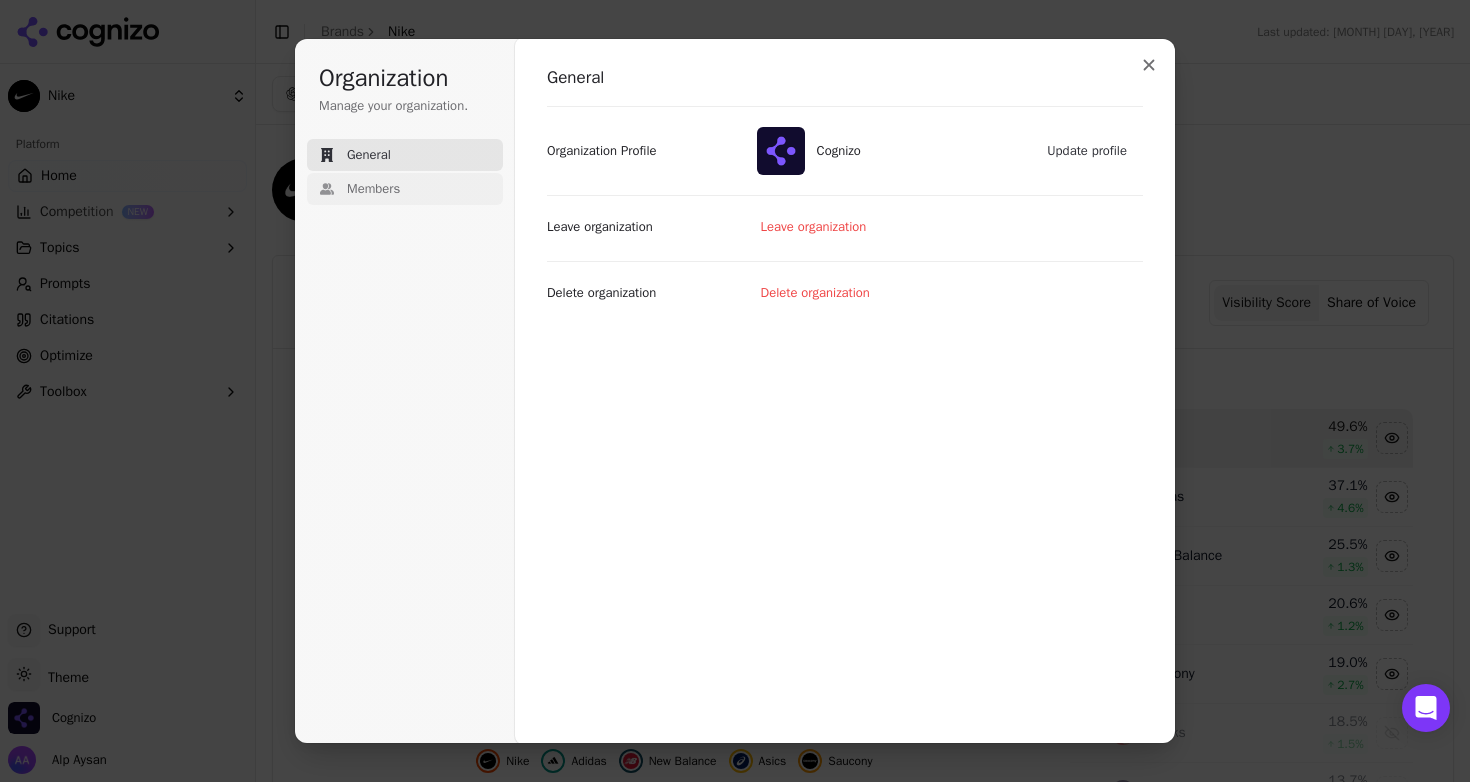 click on "Members" at bounding box center [405, 189] 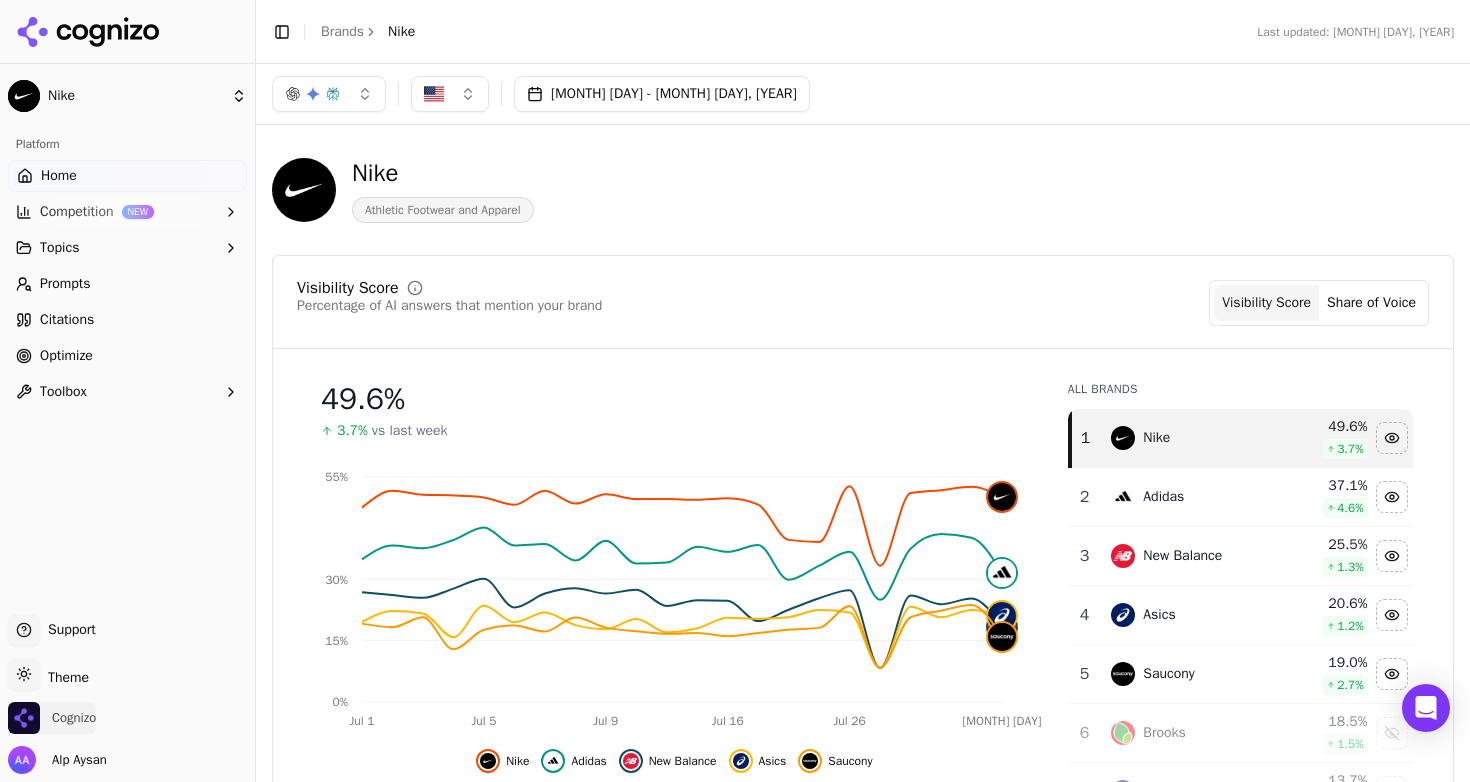 type 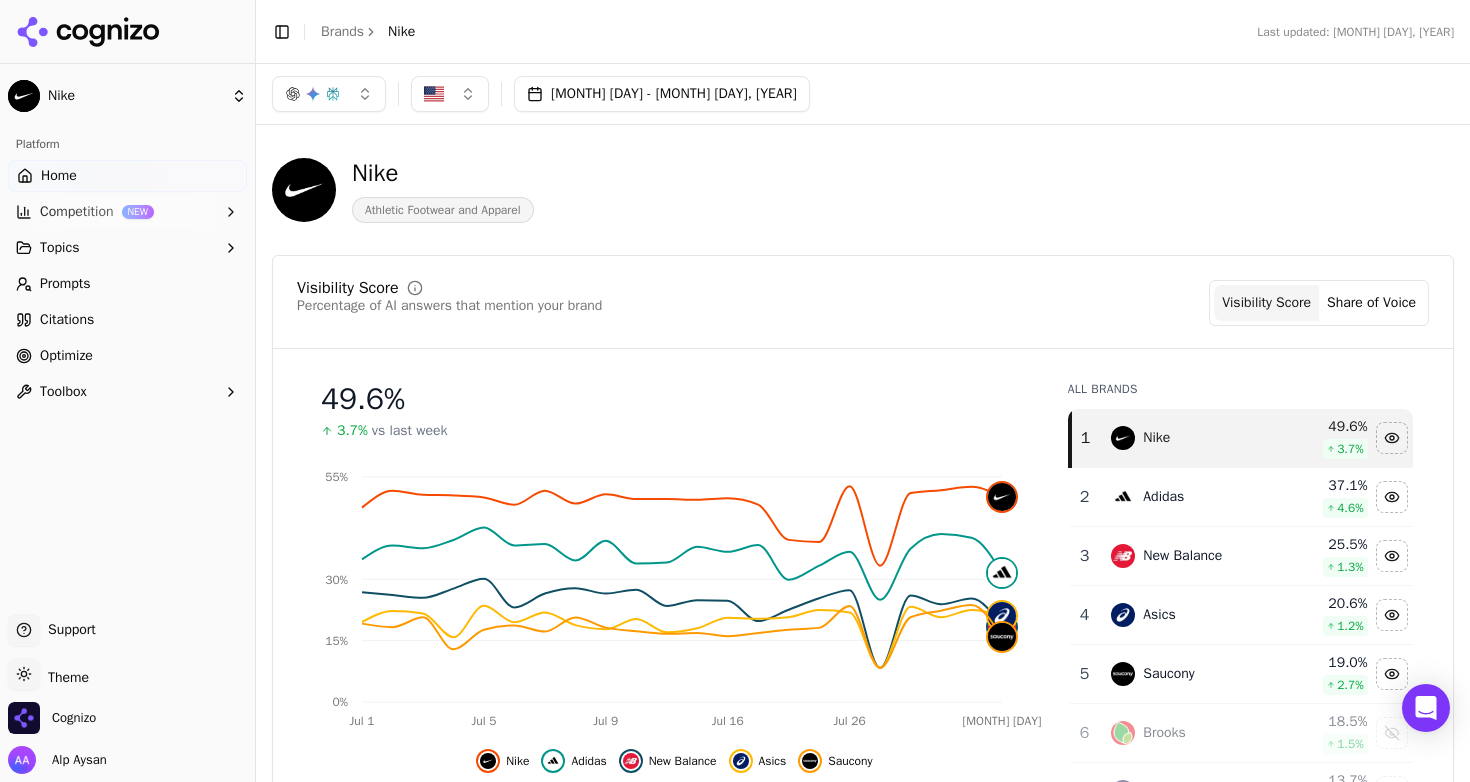 click 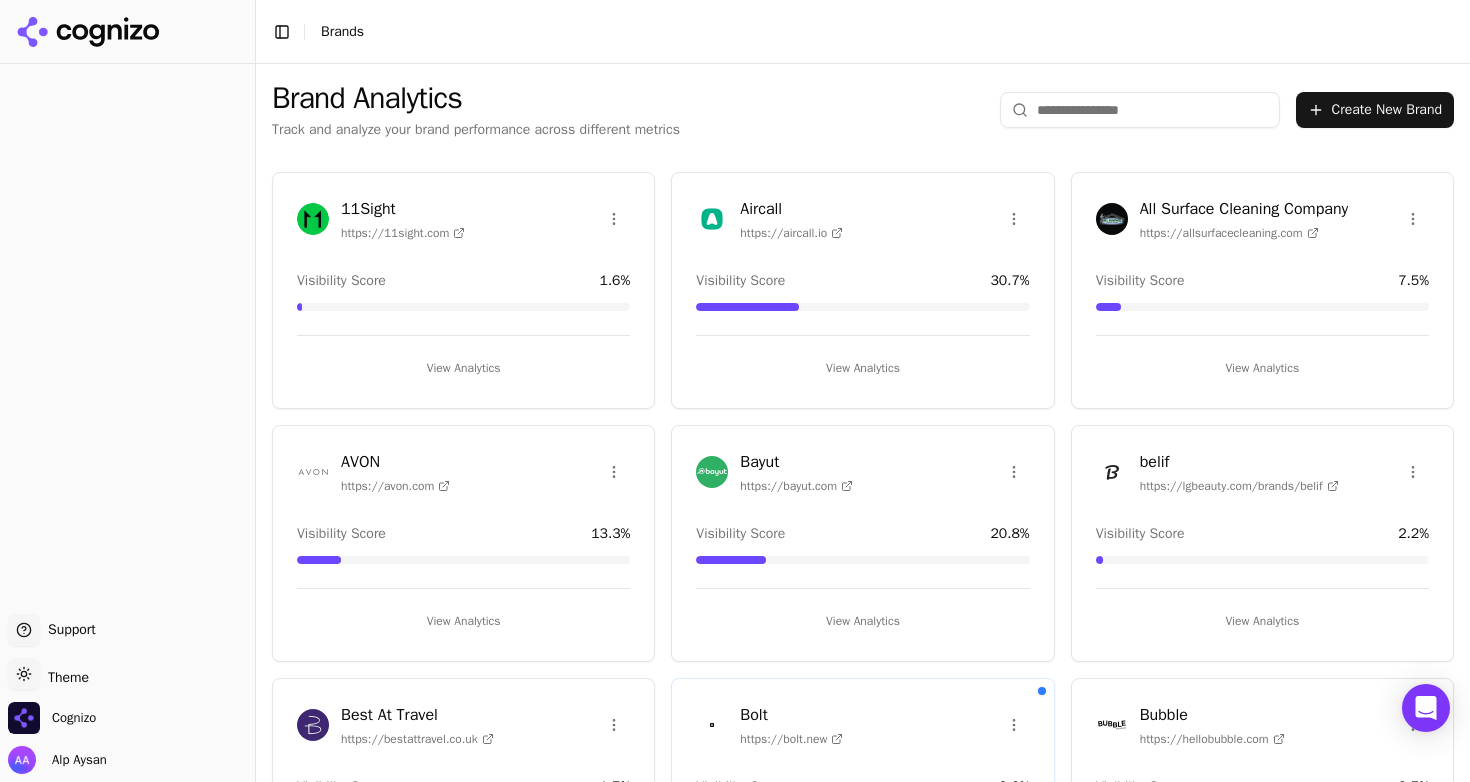 click at bounding box center (1140, 110) 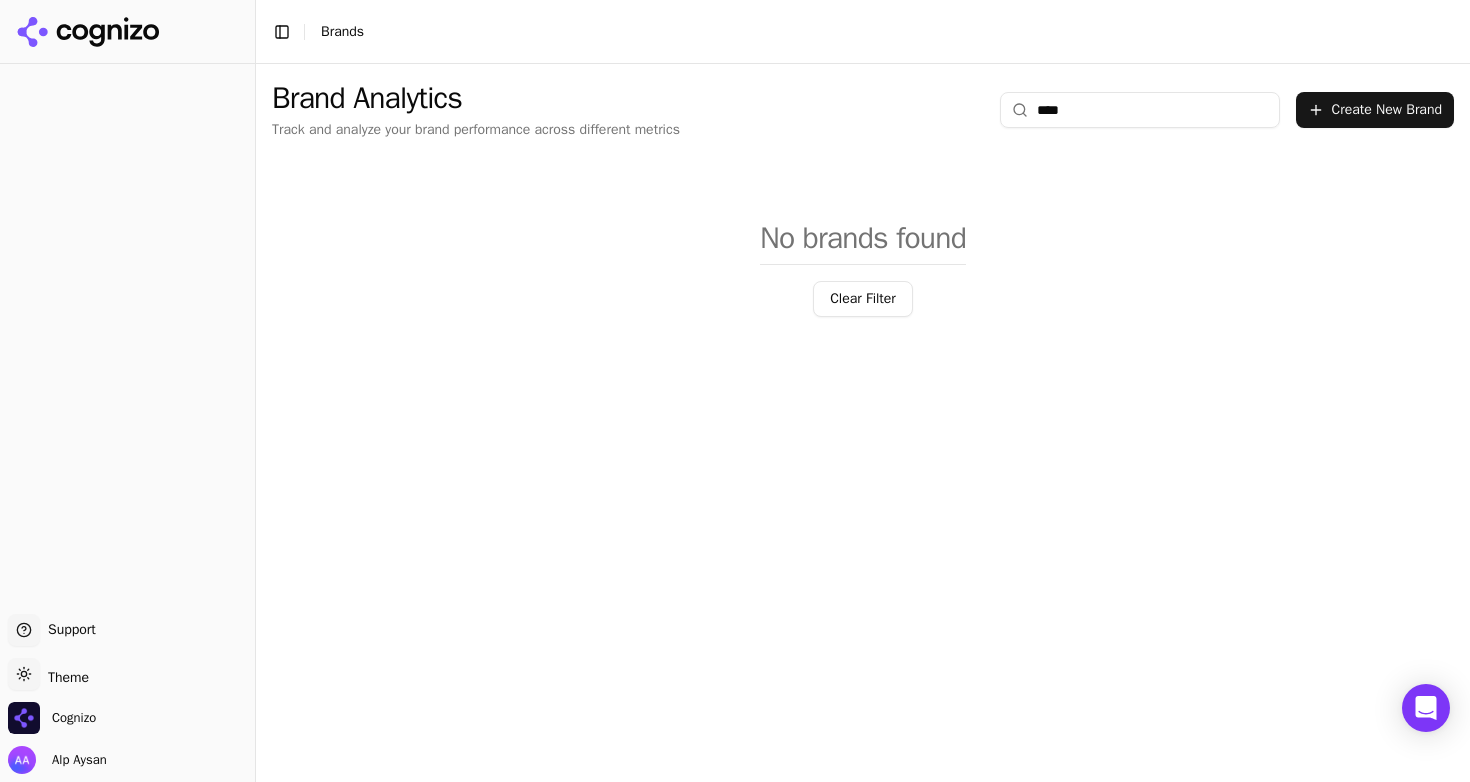 type on "*****" 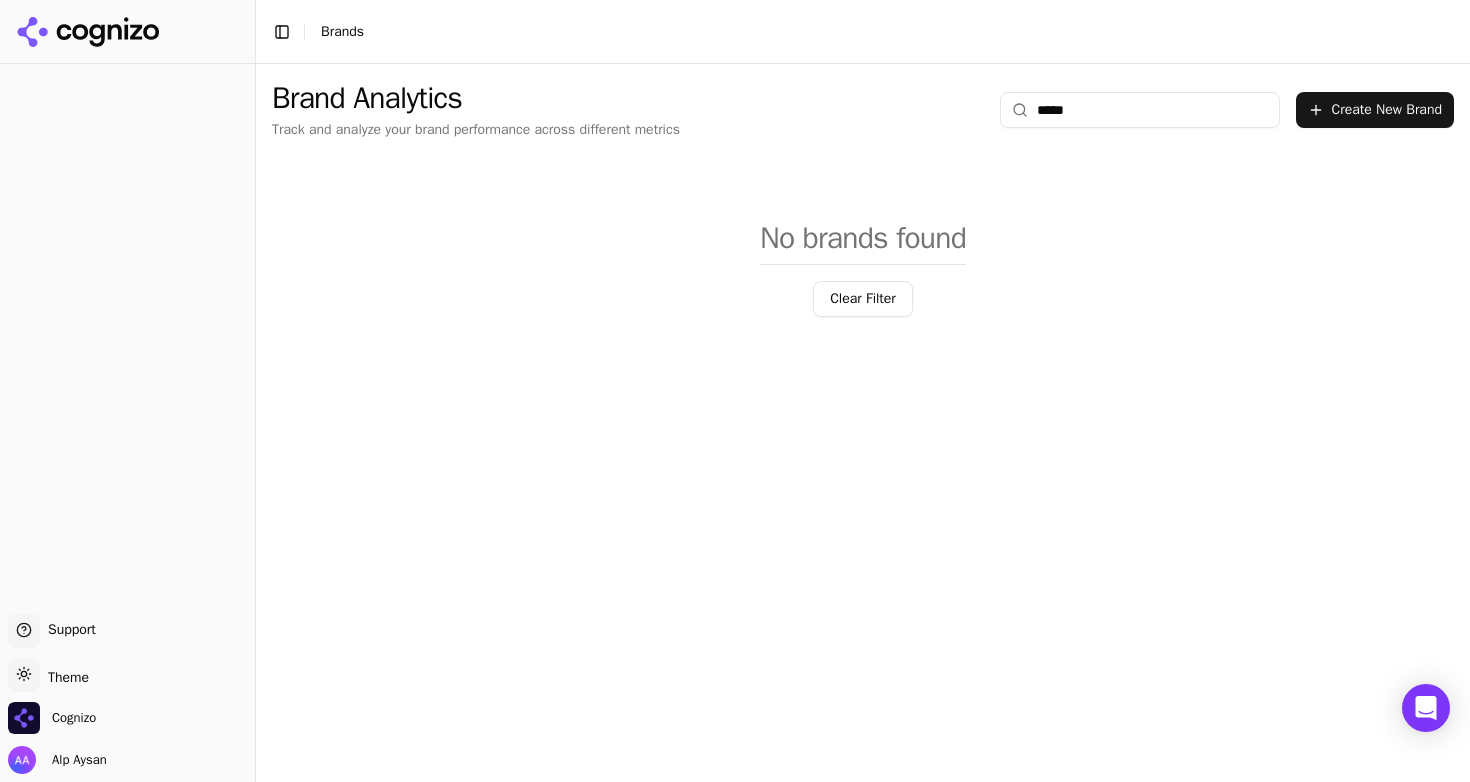 type 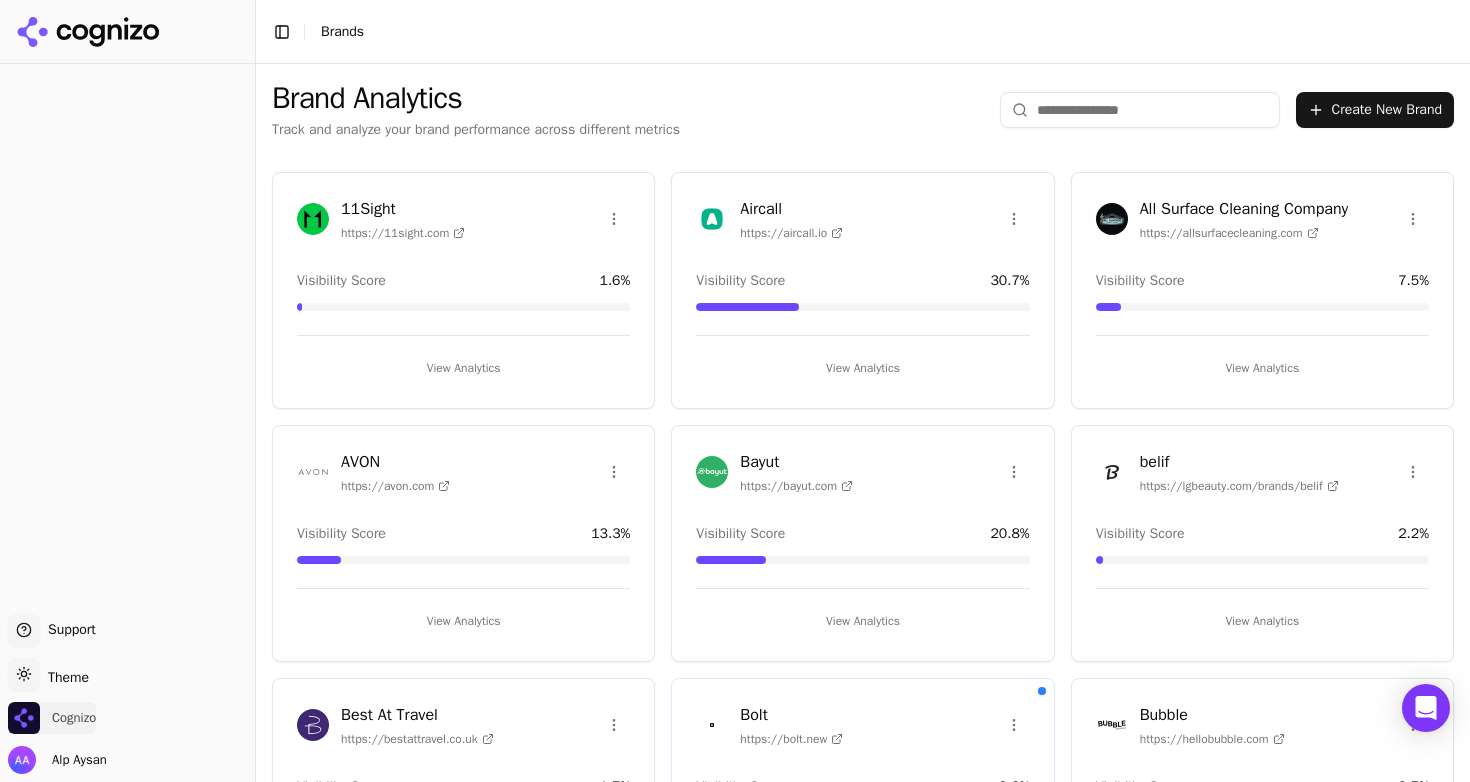 click on "Cognizo" at bounding box center [74, 718] 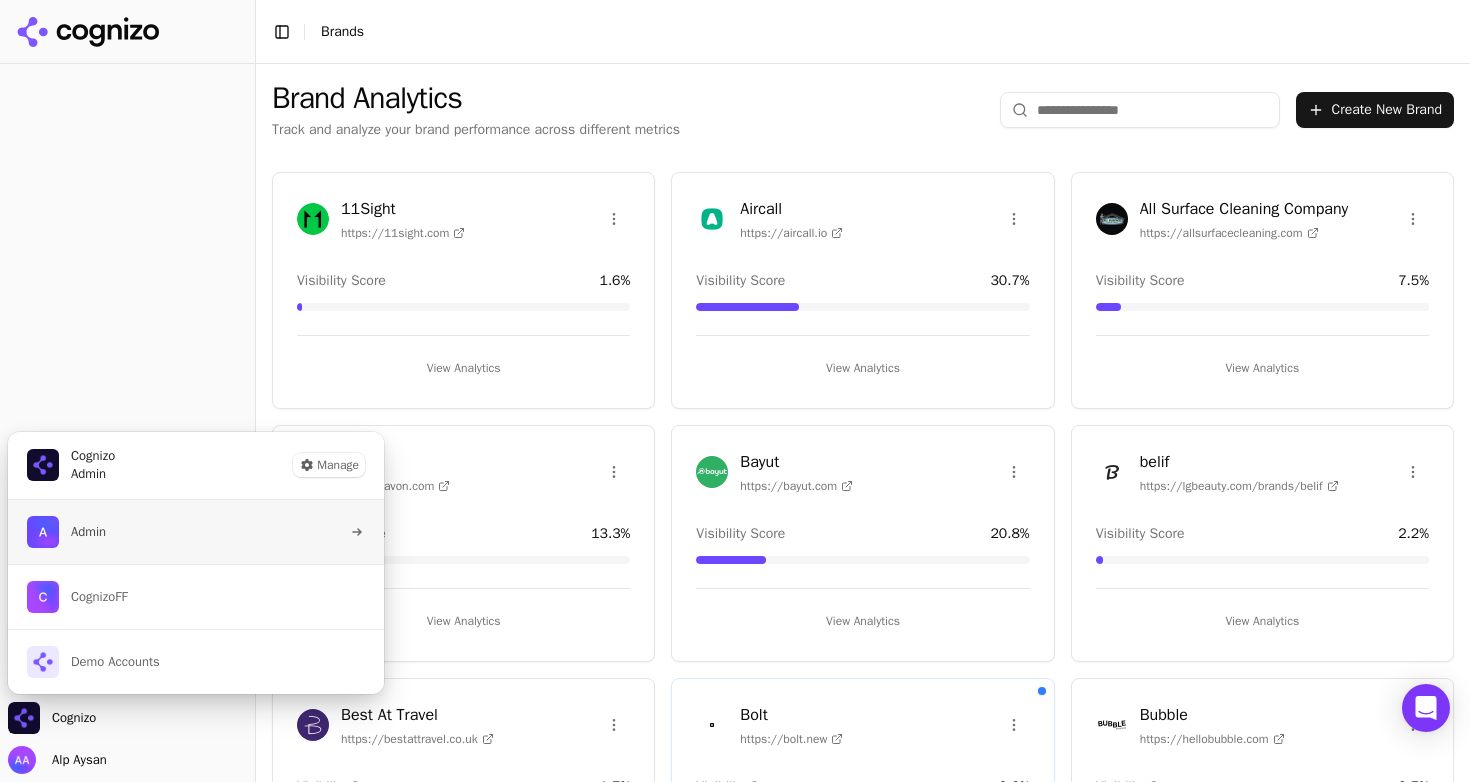 click on "Admin" at bounding box center (196, 532) 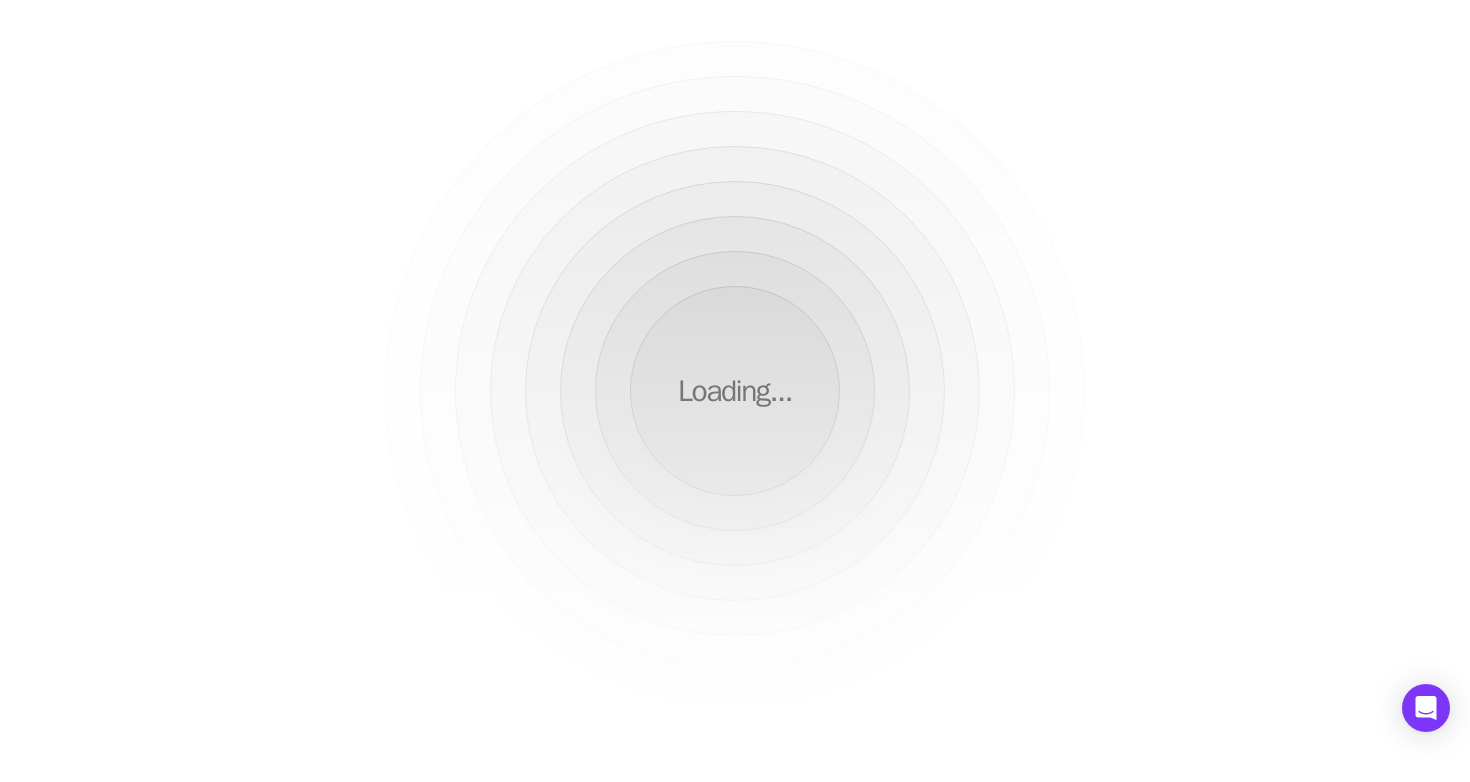 scroll, scrollTop: 0, scrollLeft: 0, axis: both 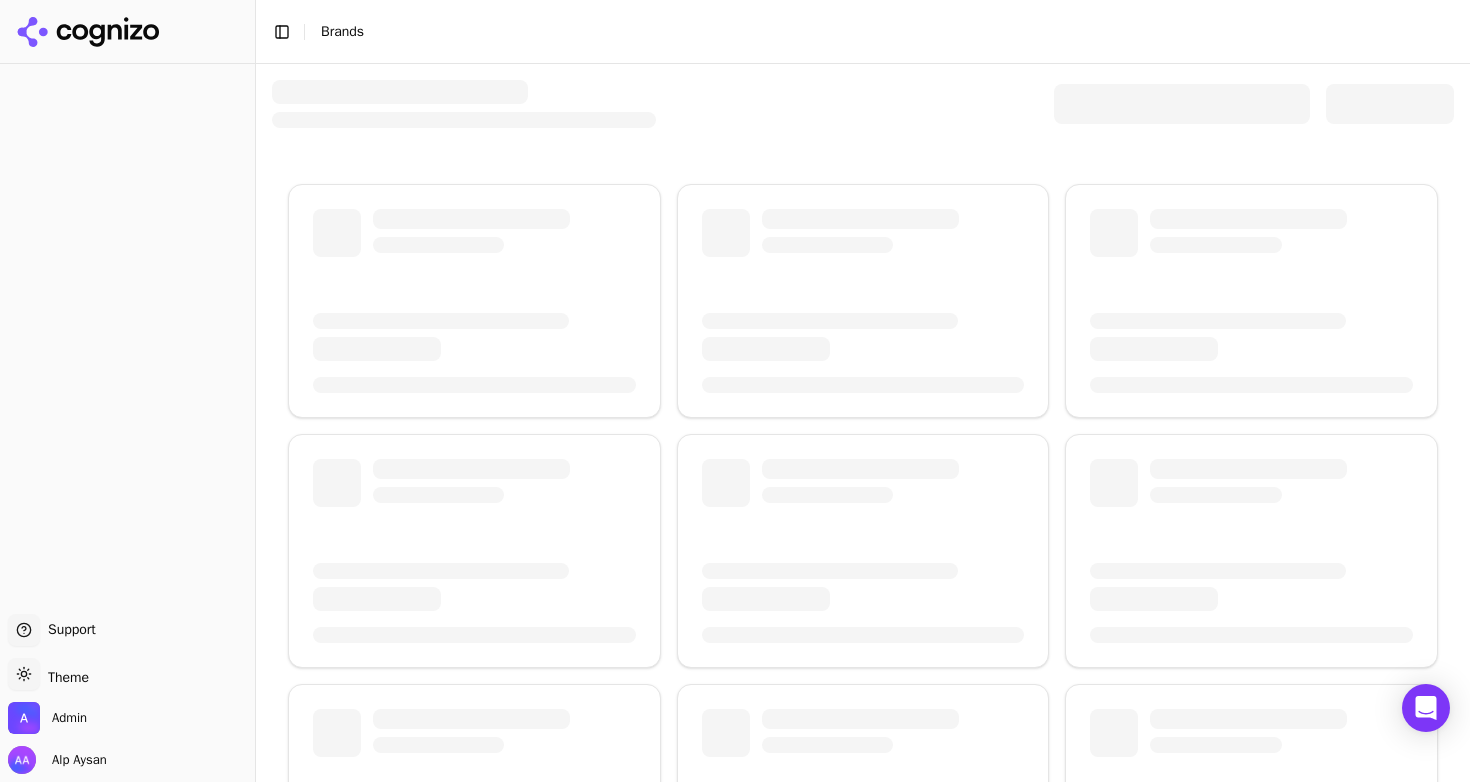 click at bounding box center [1182, 104] 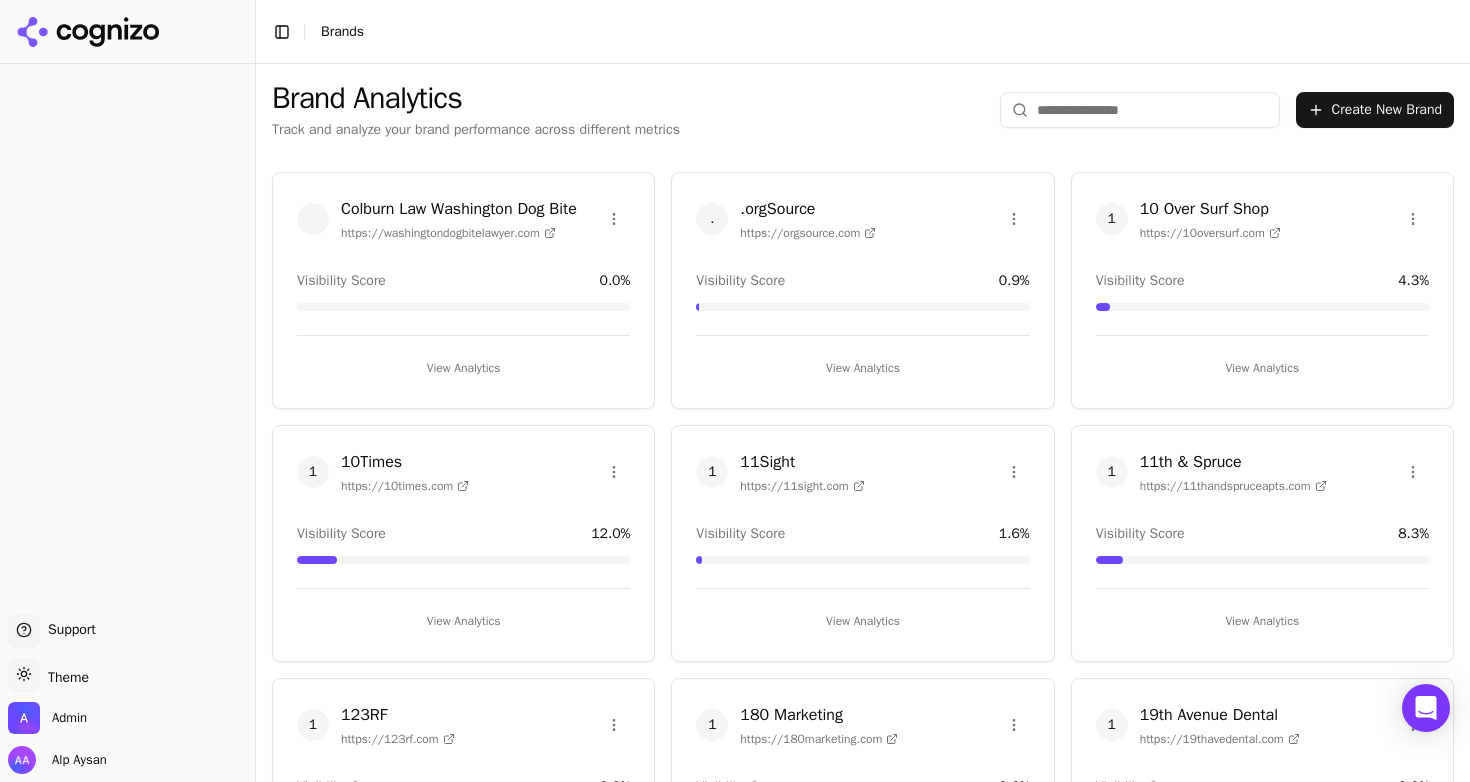 click at bounding box center [1140, 110] 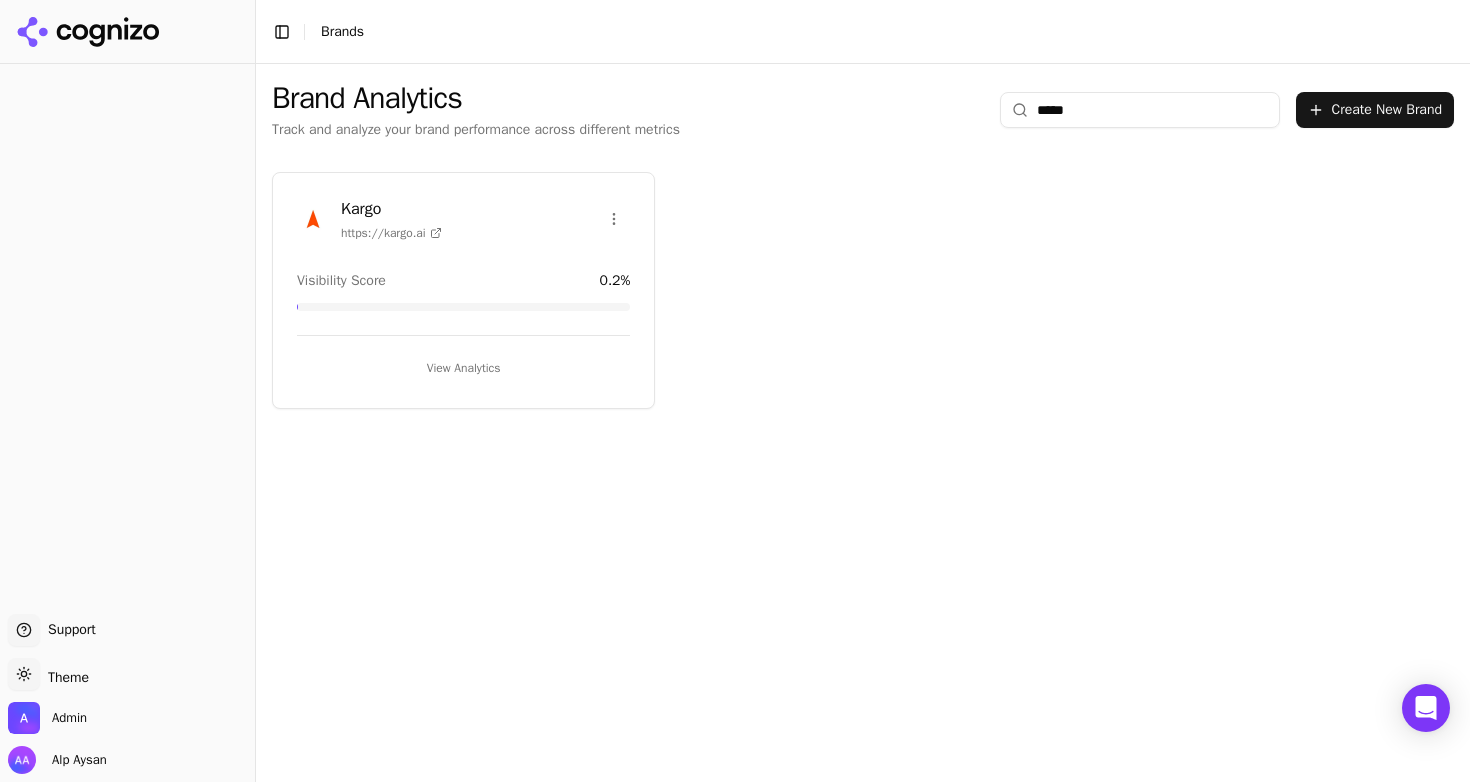 type on "*****" 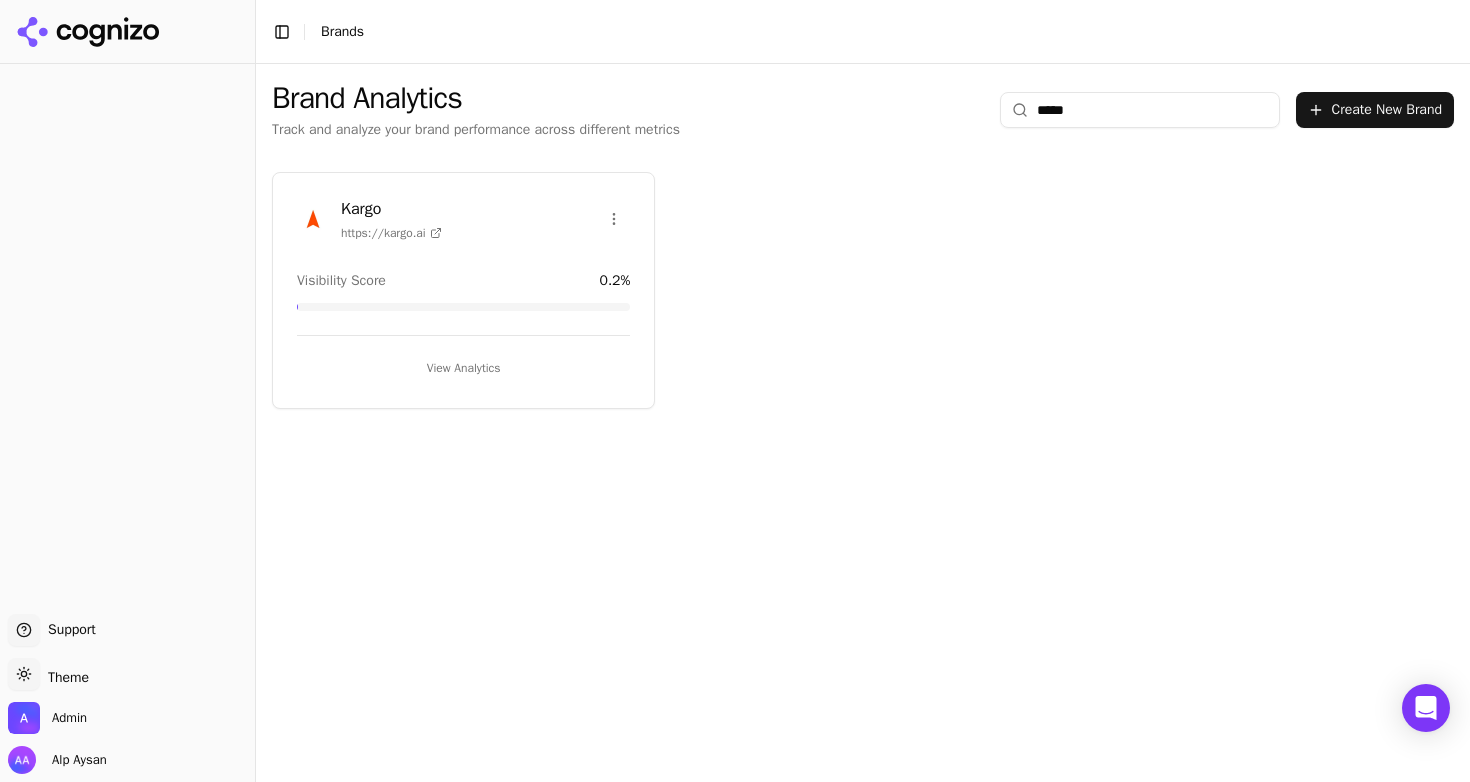 click on "Kargo https://kargo.ai" at bounding box center (463, 222) 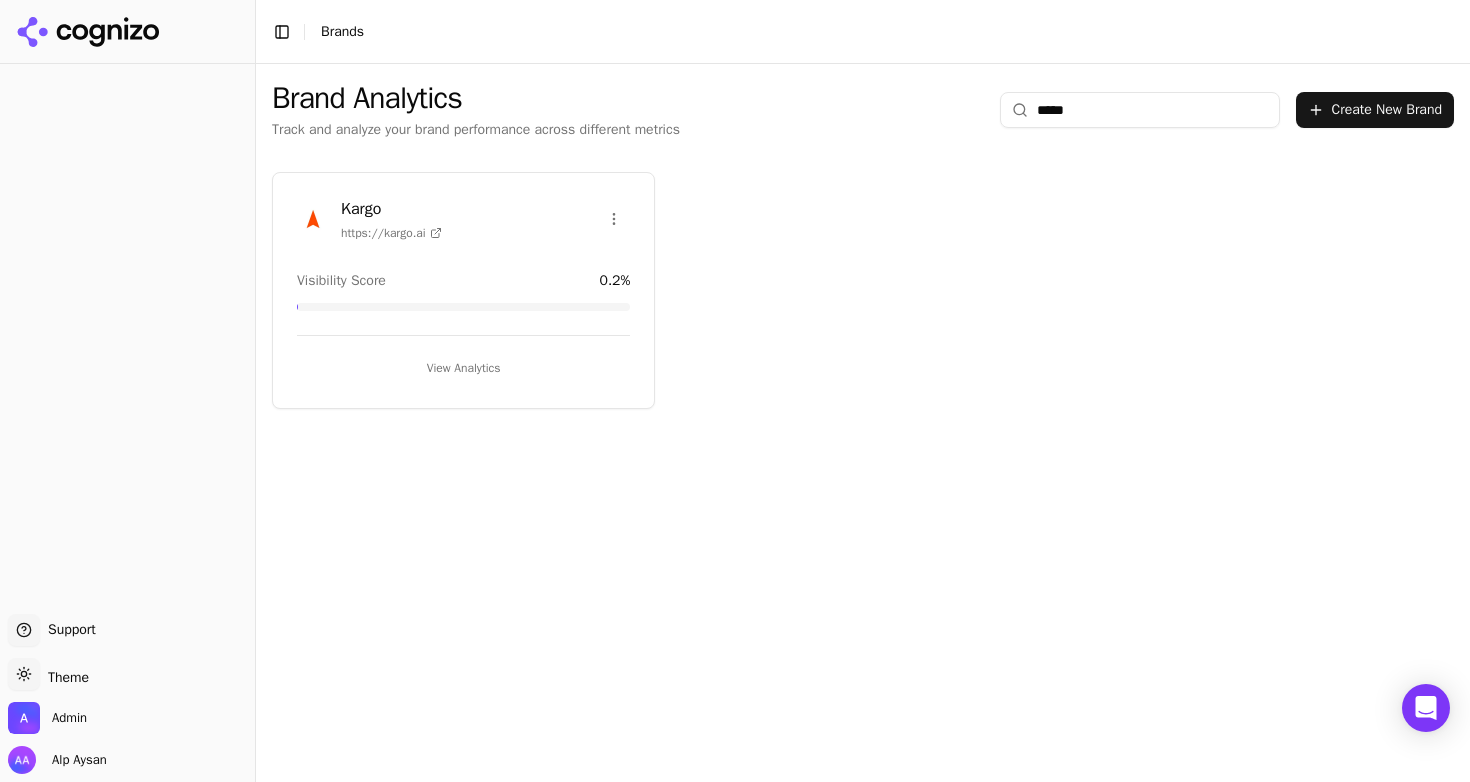 click at bounding box center [313, 219] 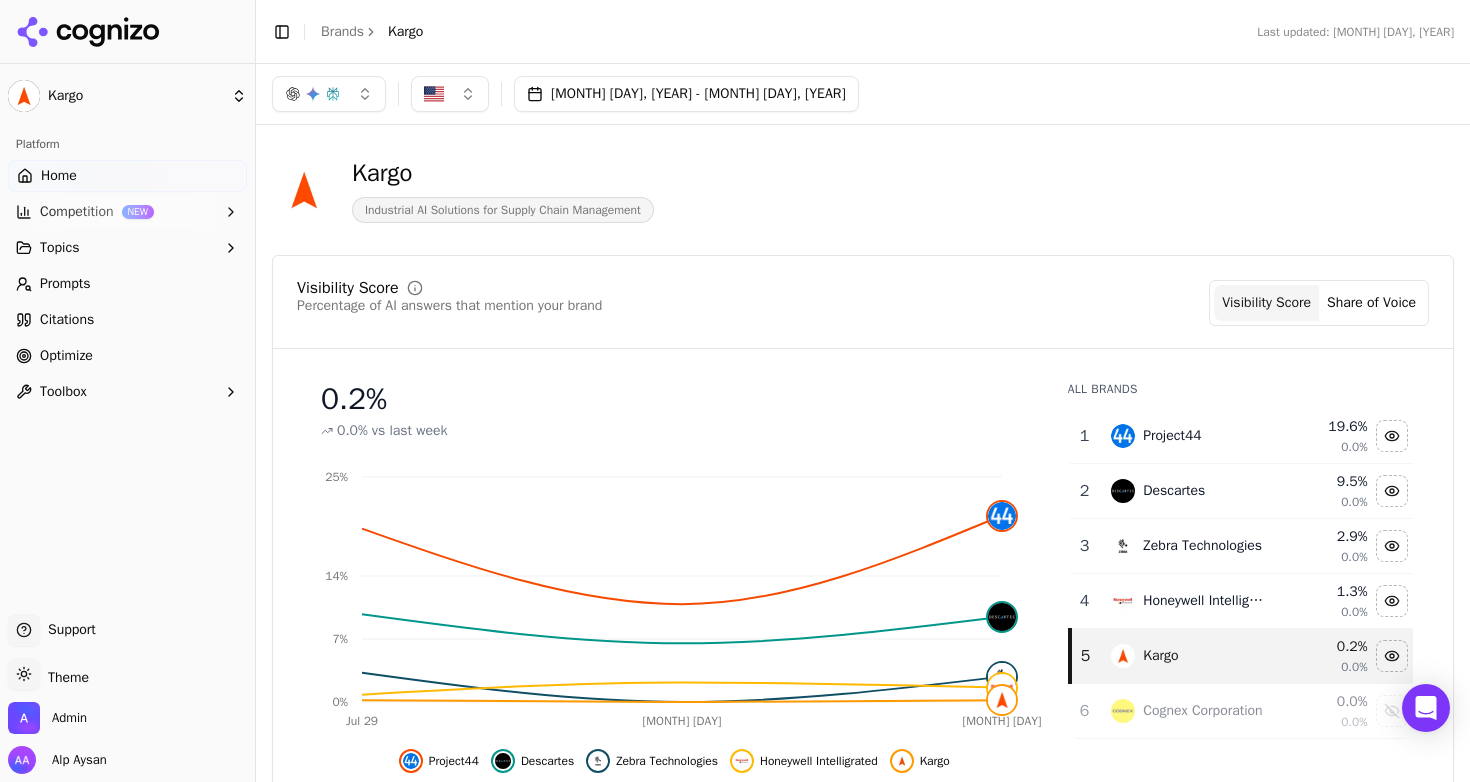 click on "Optimize" at bounding box center (127, 356) 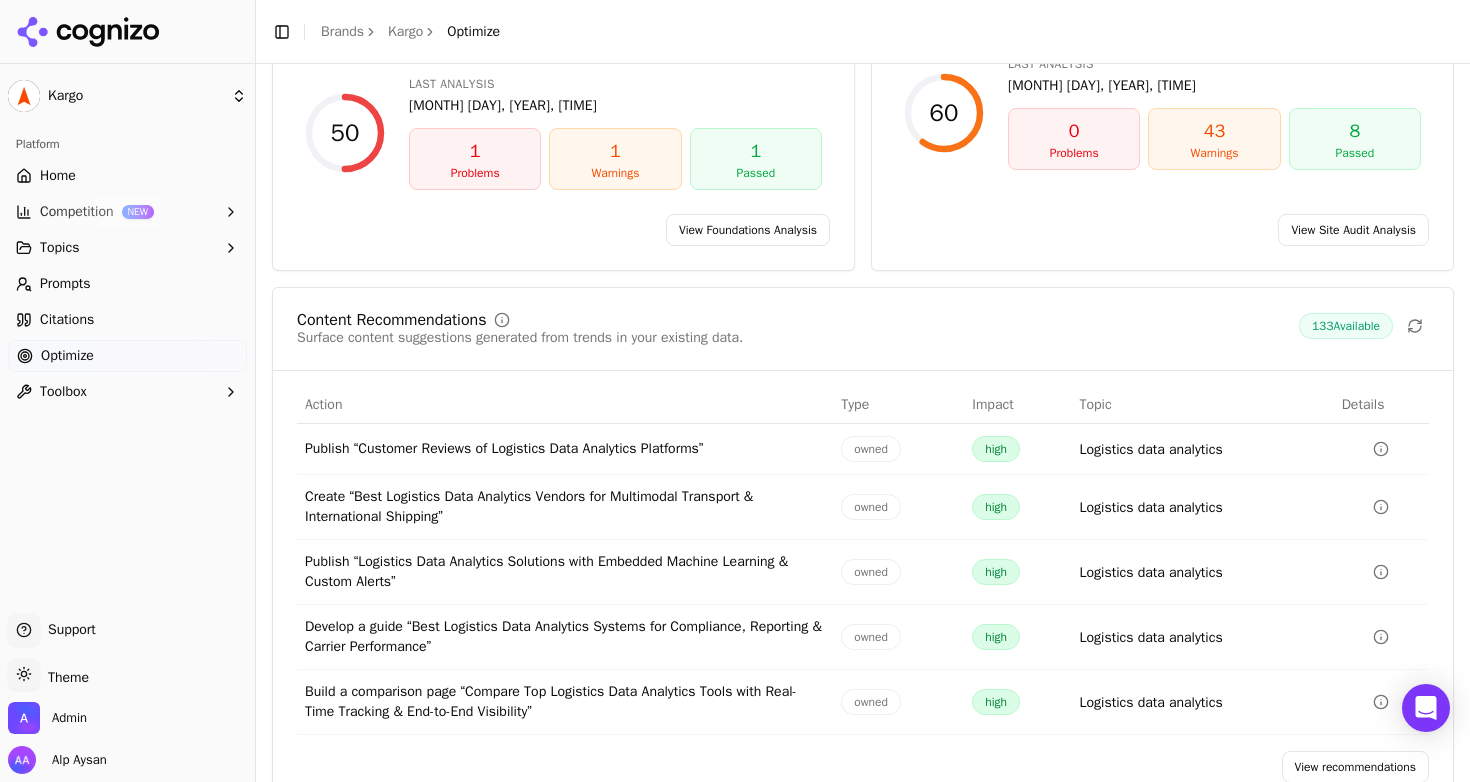 scroll, scrollTop: 231, scrollLeft: 0, axis: vertical 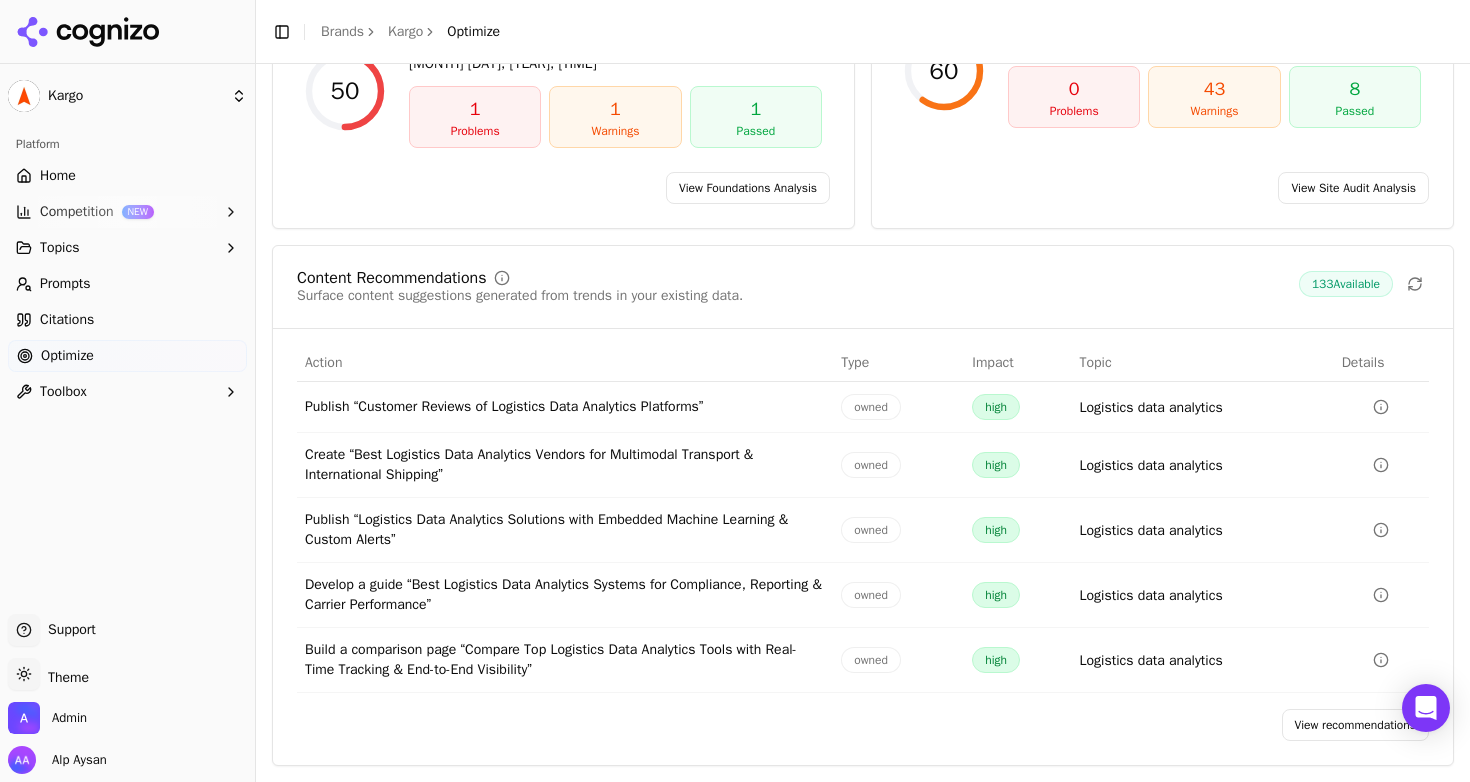 click on "View recommendations" at bounding box center (1356, 725) 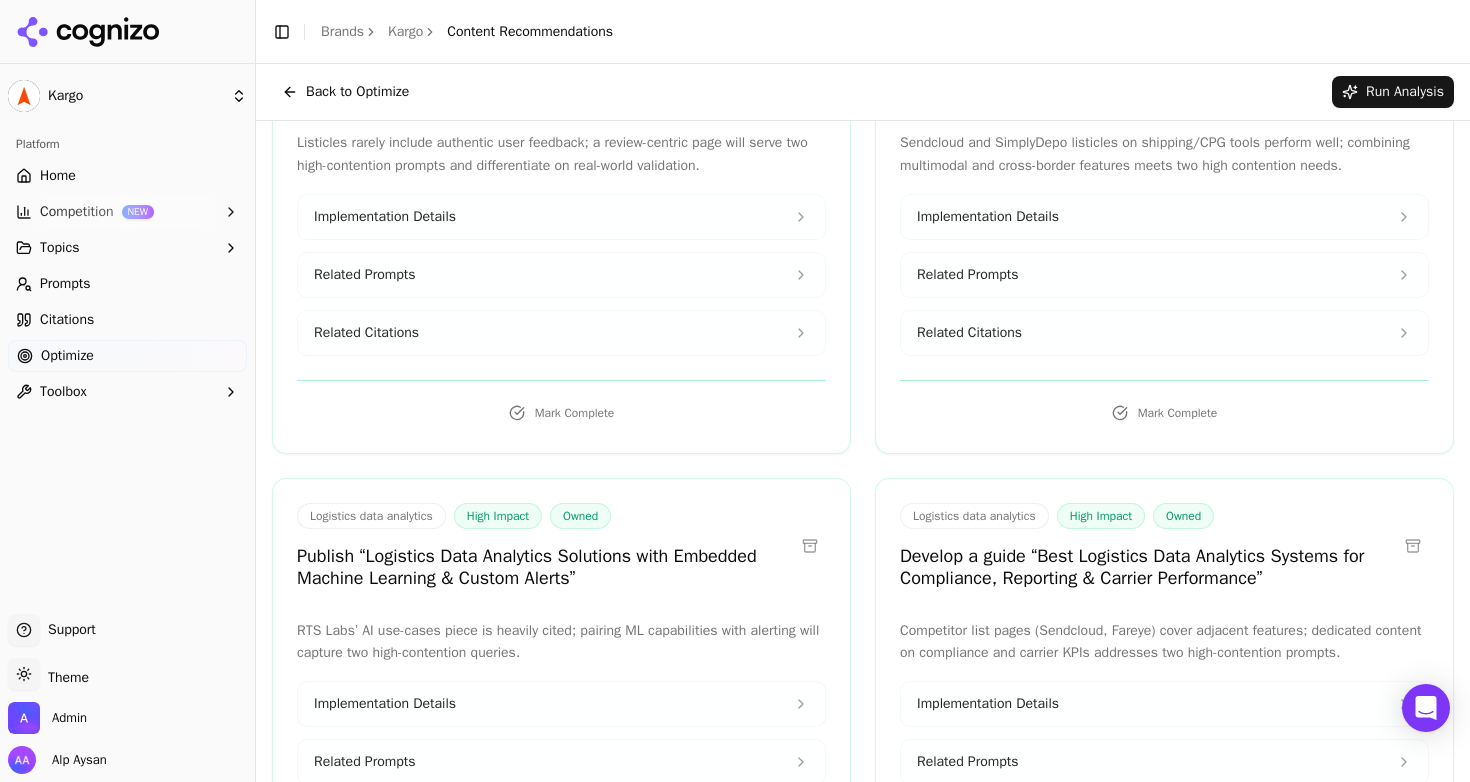 scroll, scrollTop: 0, scrollLeft: 0, axis: both 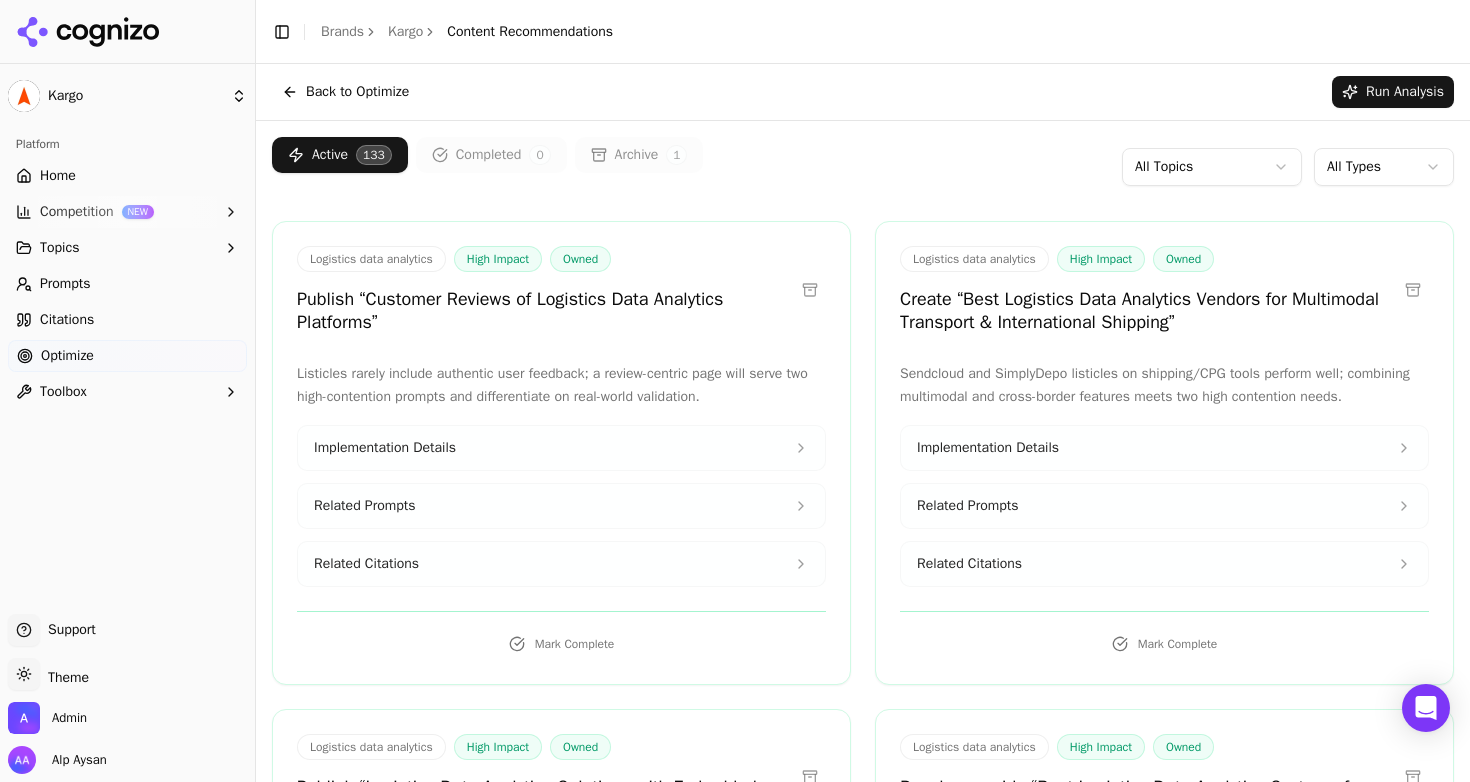 click on "Home" at bounding box center (127, 176) 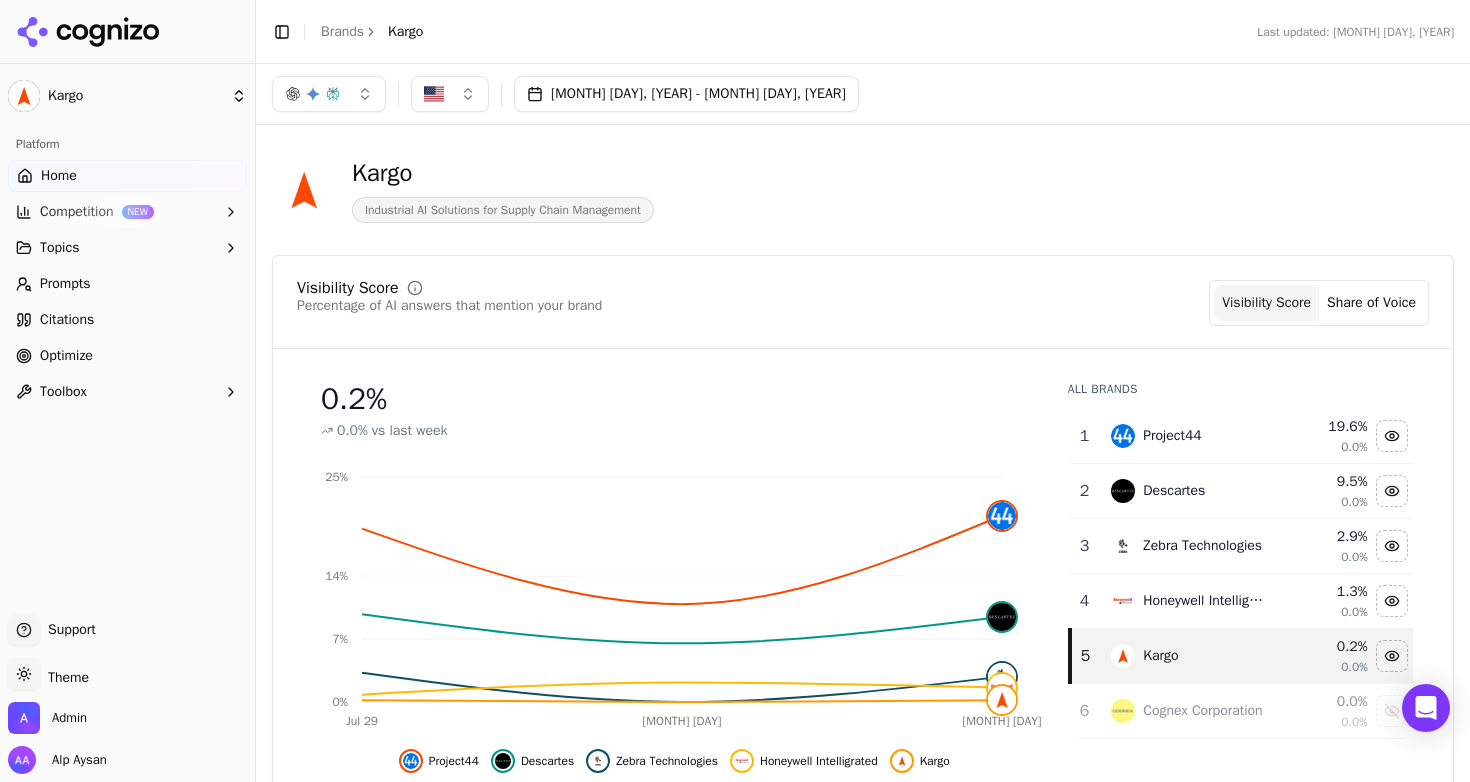 click on "Optimize" at bounding box center [127, 356] 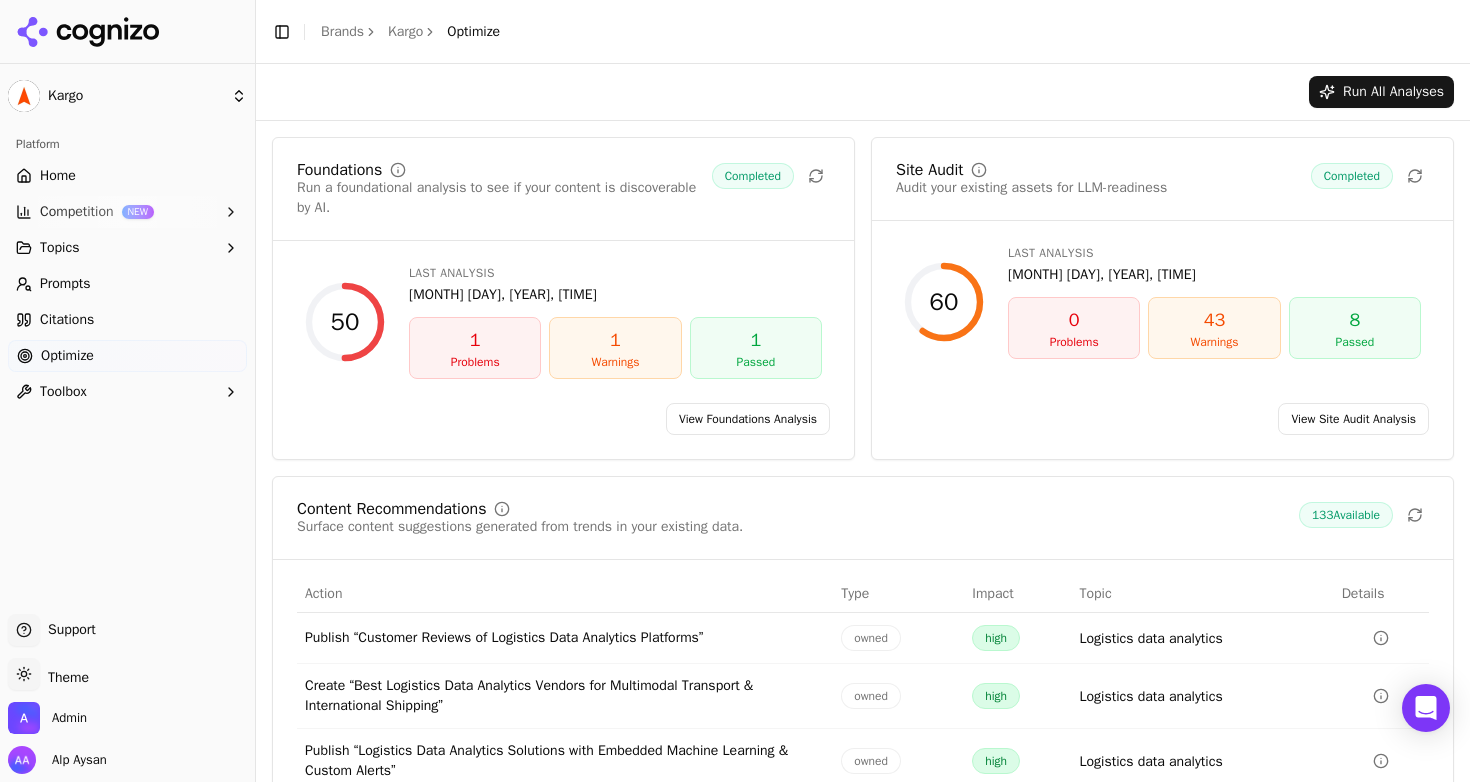 click on "View Site Audit Analysis" at bounding box center (1353, 419) 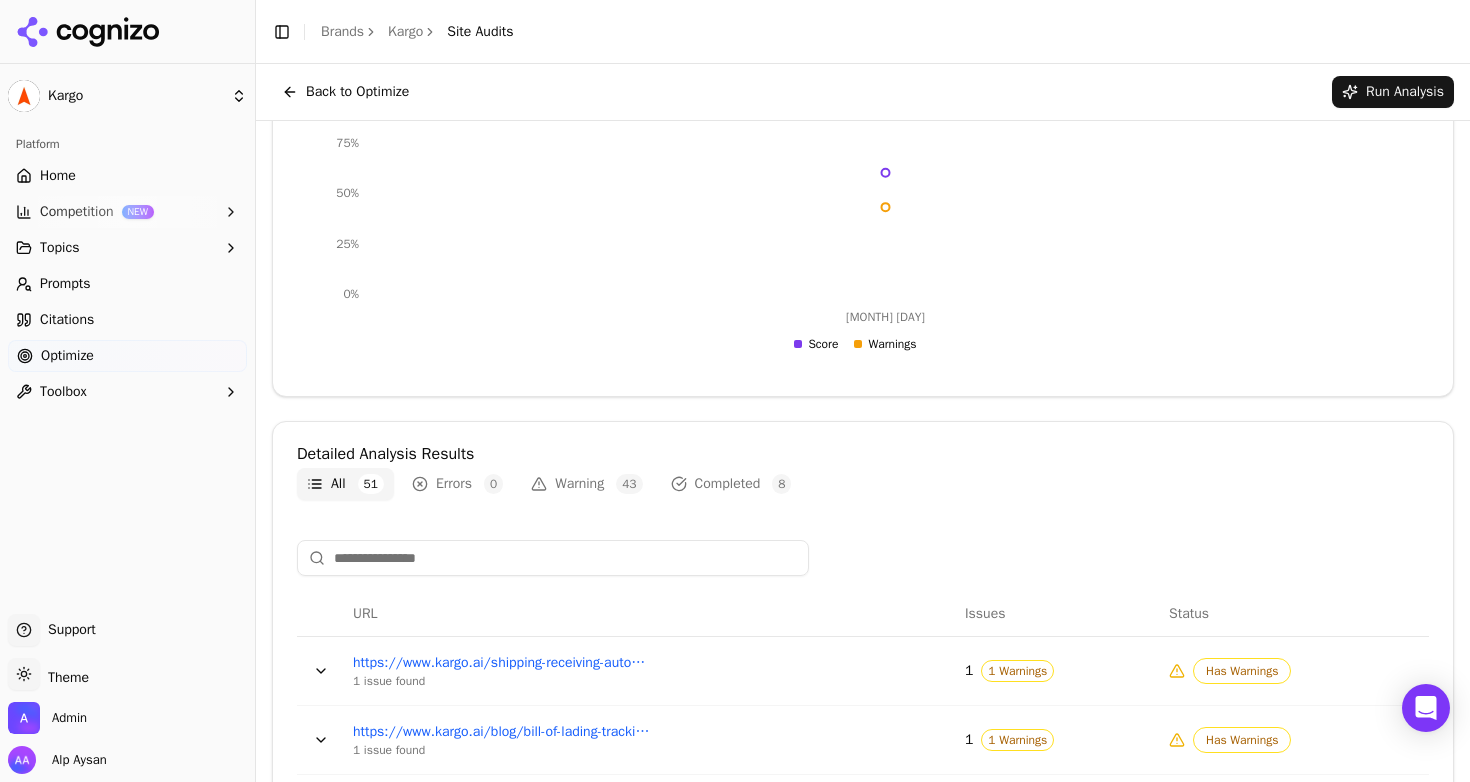 scroll, scrollTop: 0, scrollLeft: 0, axis: both 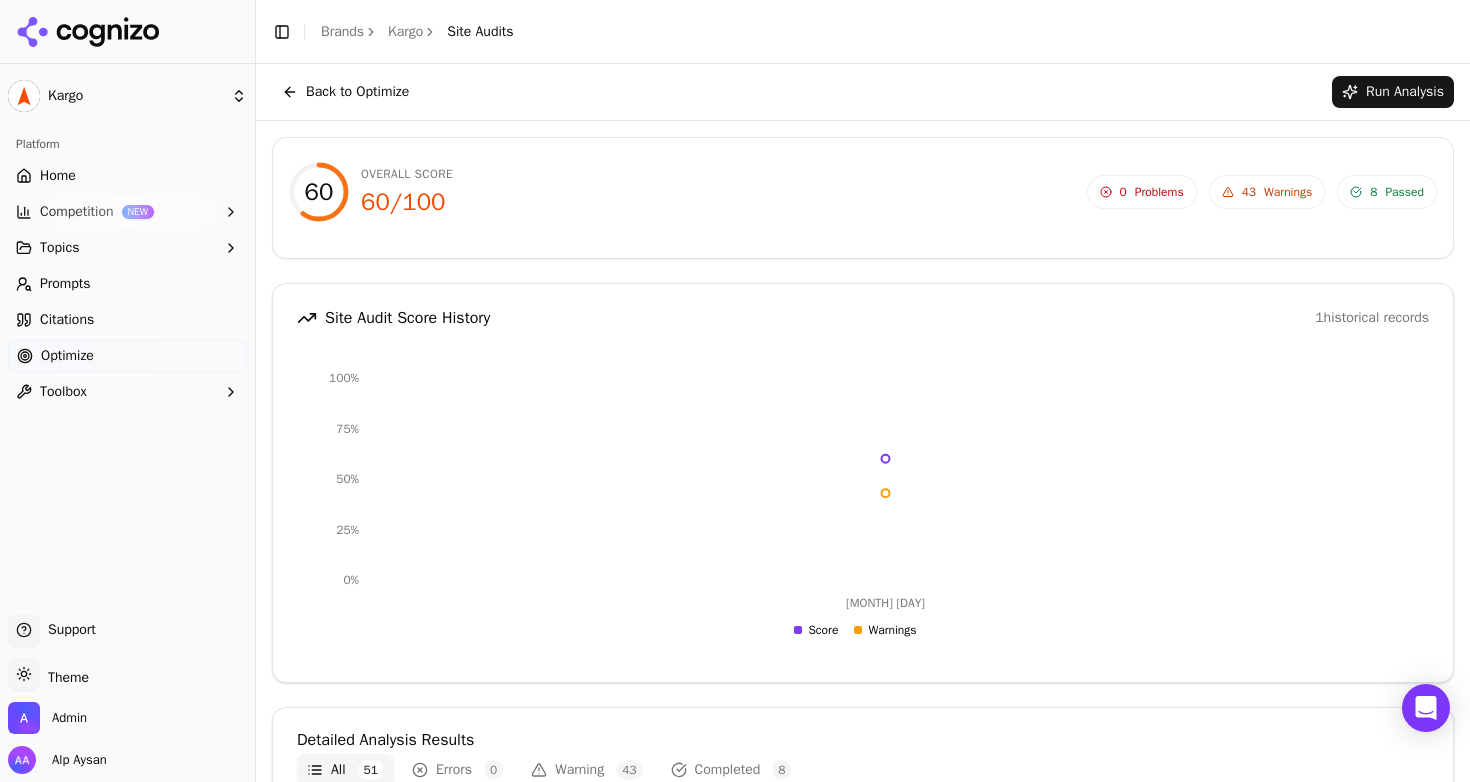 click on "Home" at bounding box center [127, 176] 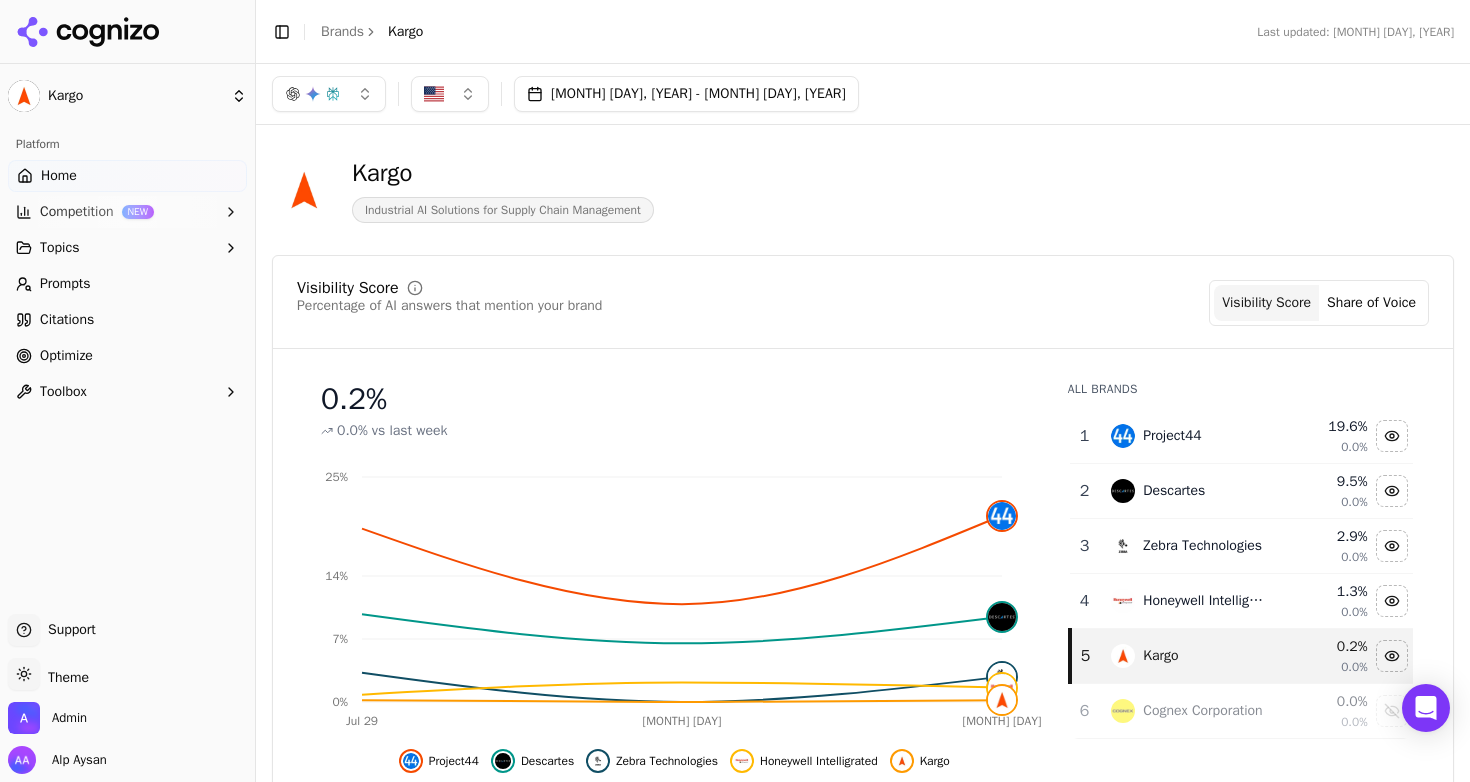 click on "Optimize" at bounding box center (66, 356) 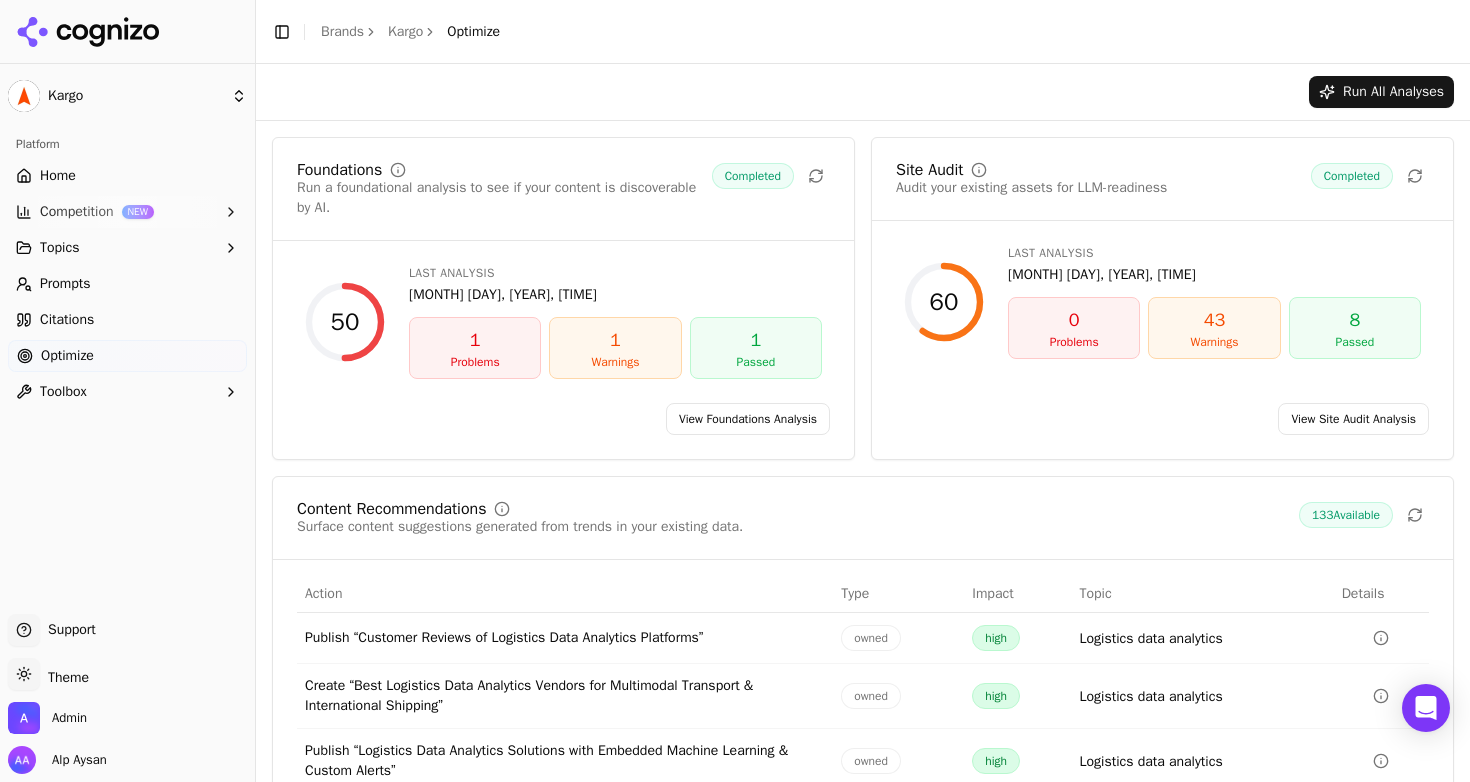click on "View Site Audit Analysis" at bounding box center (1353, 419) 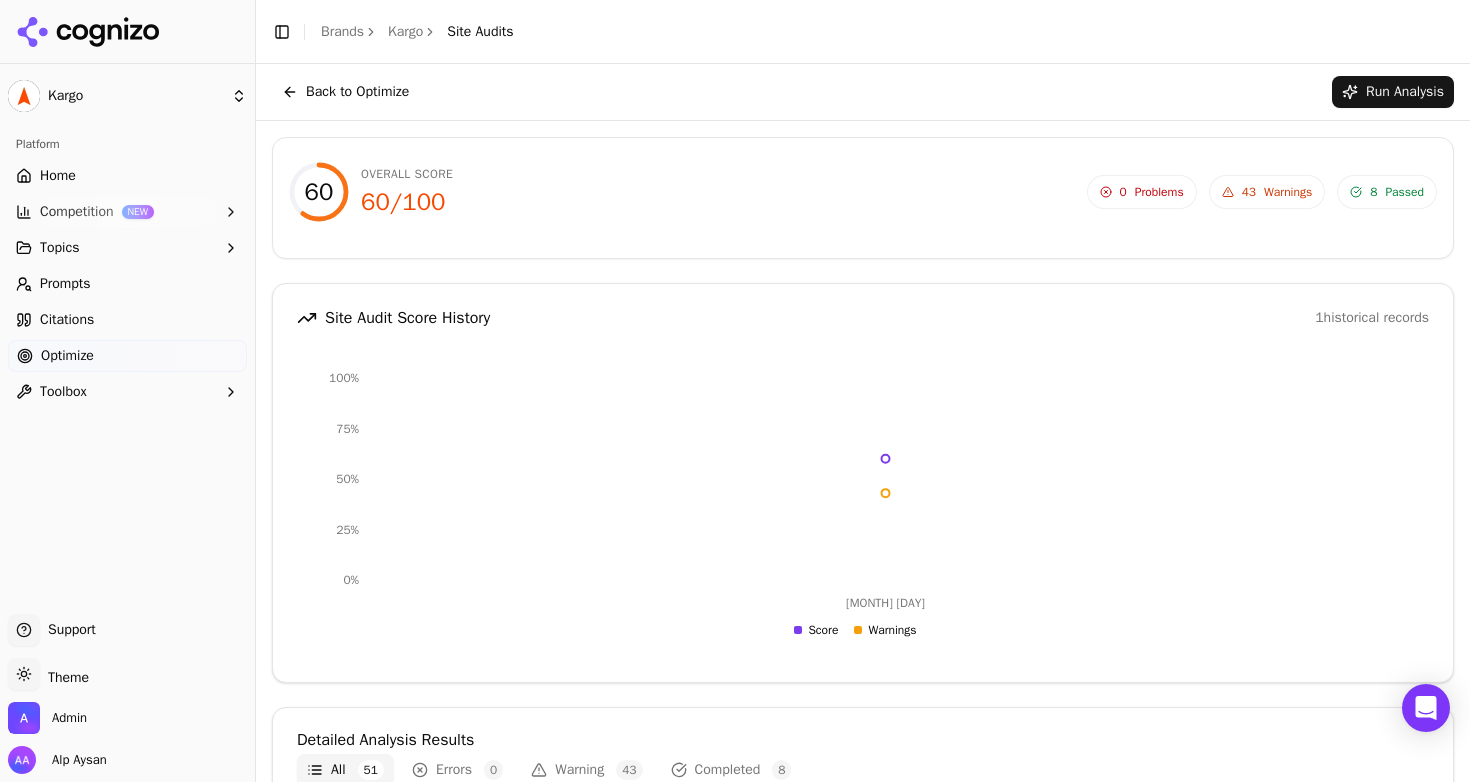 click on "Optimize" at bounding box center (67, 356) 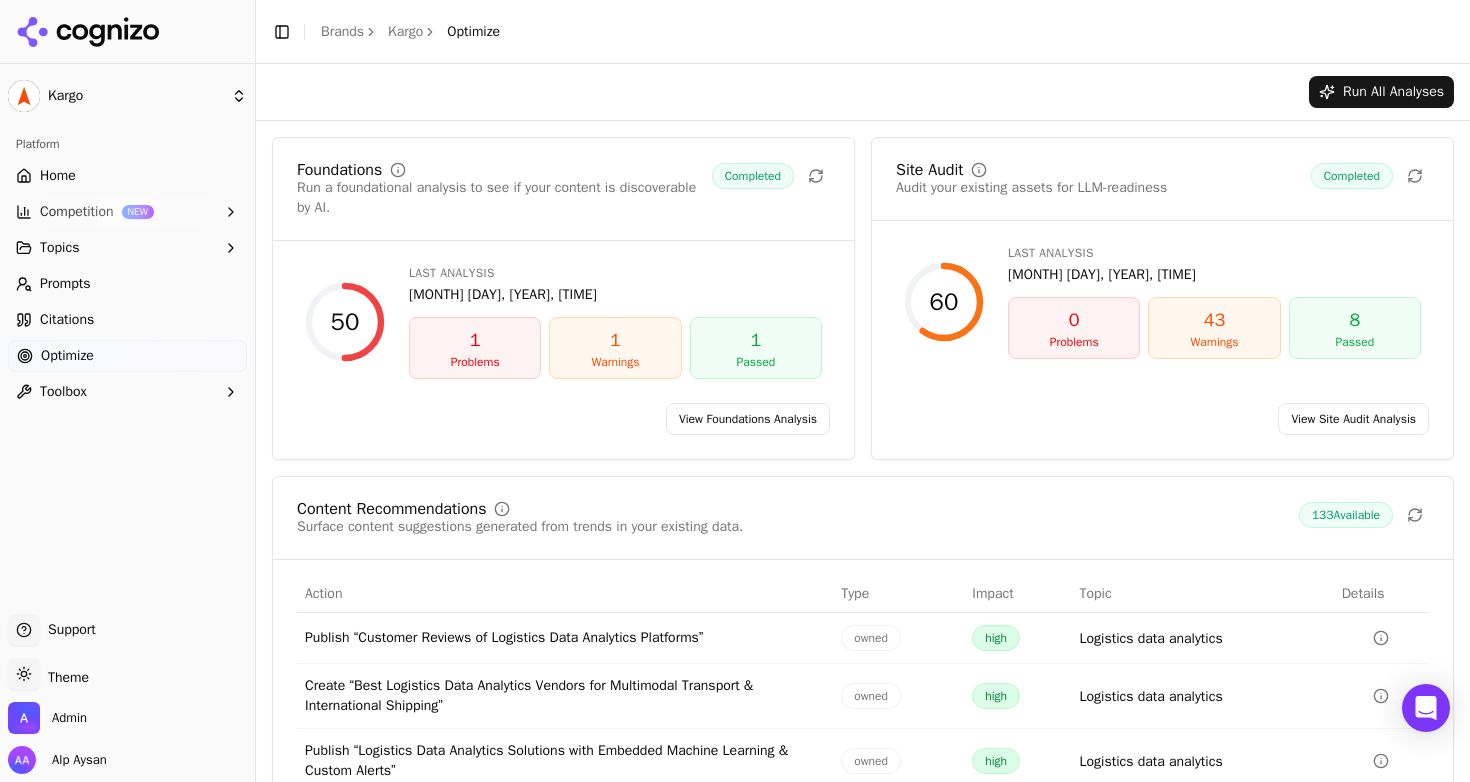 click on "View Site Audit Analysis" at bounding box center [1353, 419] 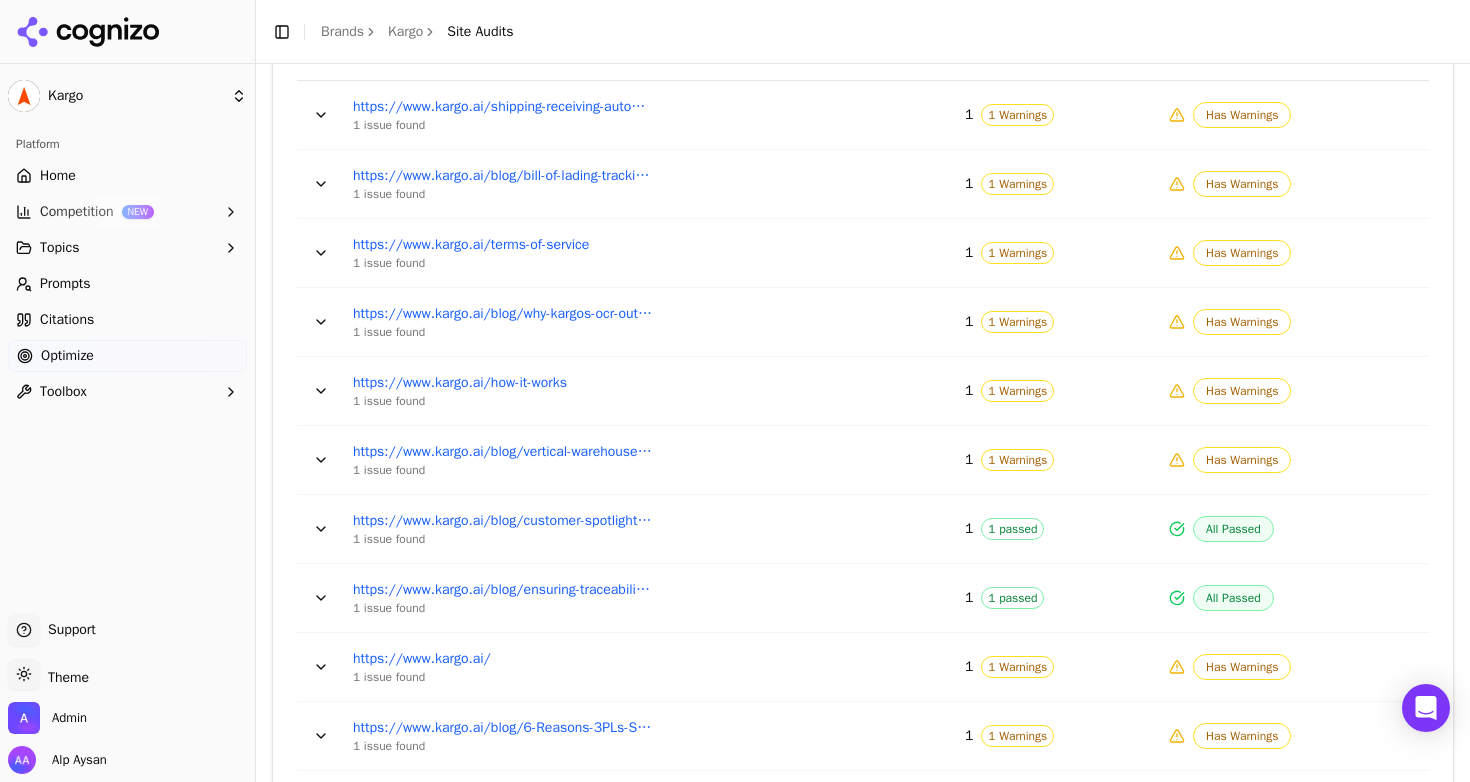 scroll, scrollTop: 920, scrollLeft: 0, axis: vertical 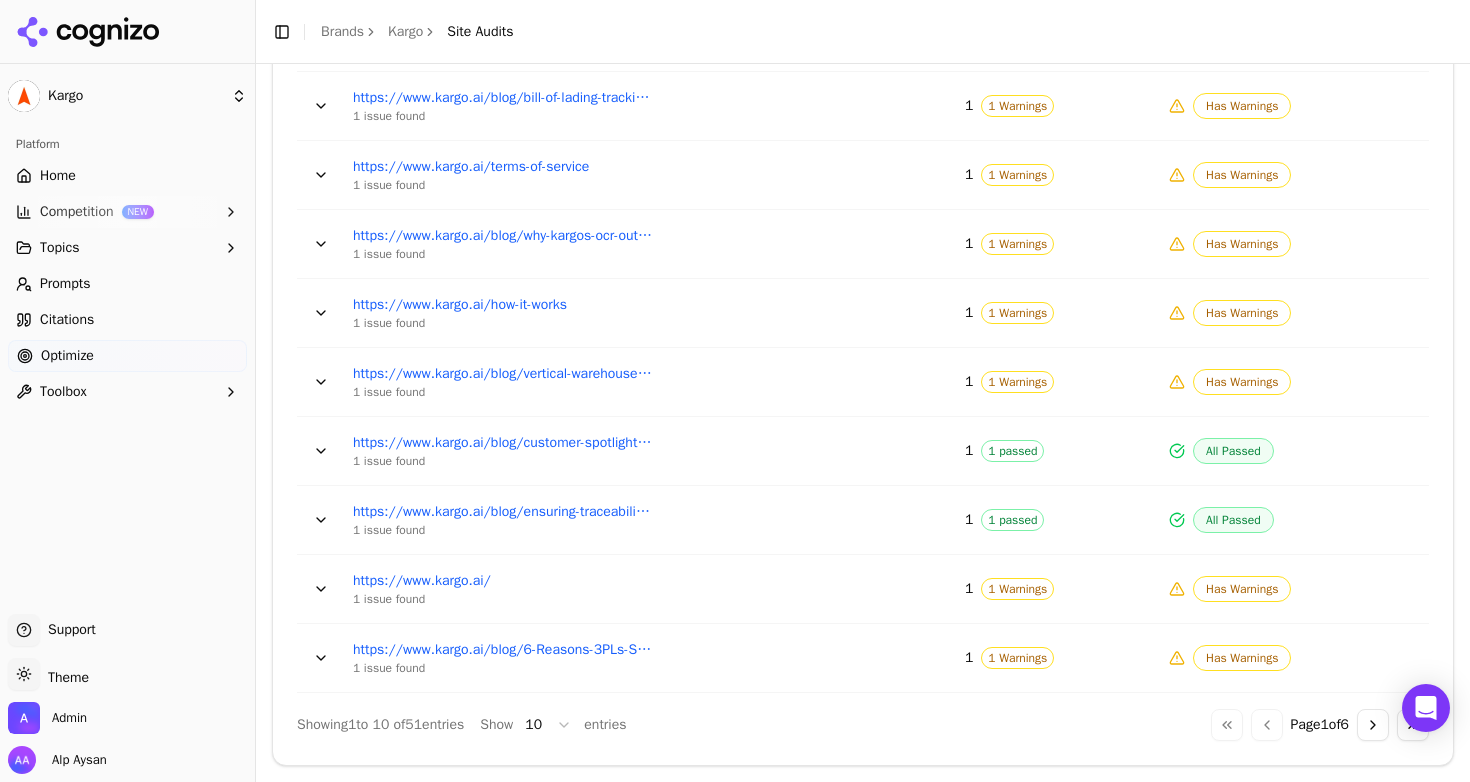 click on "Optimize" at bounding box center [127, 356] 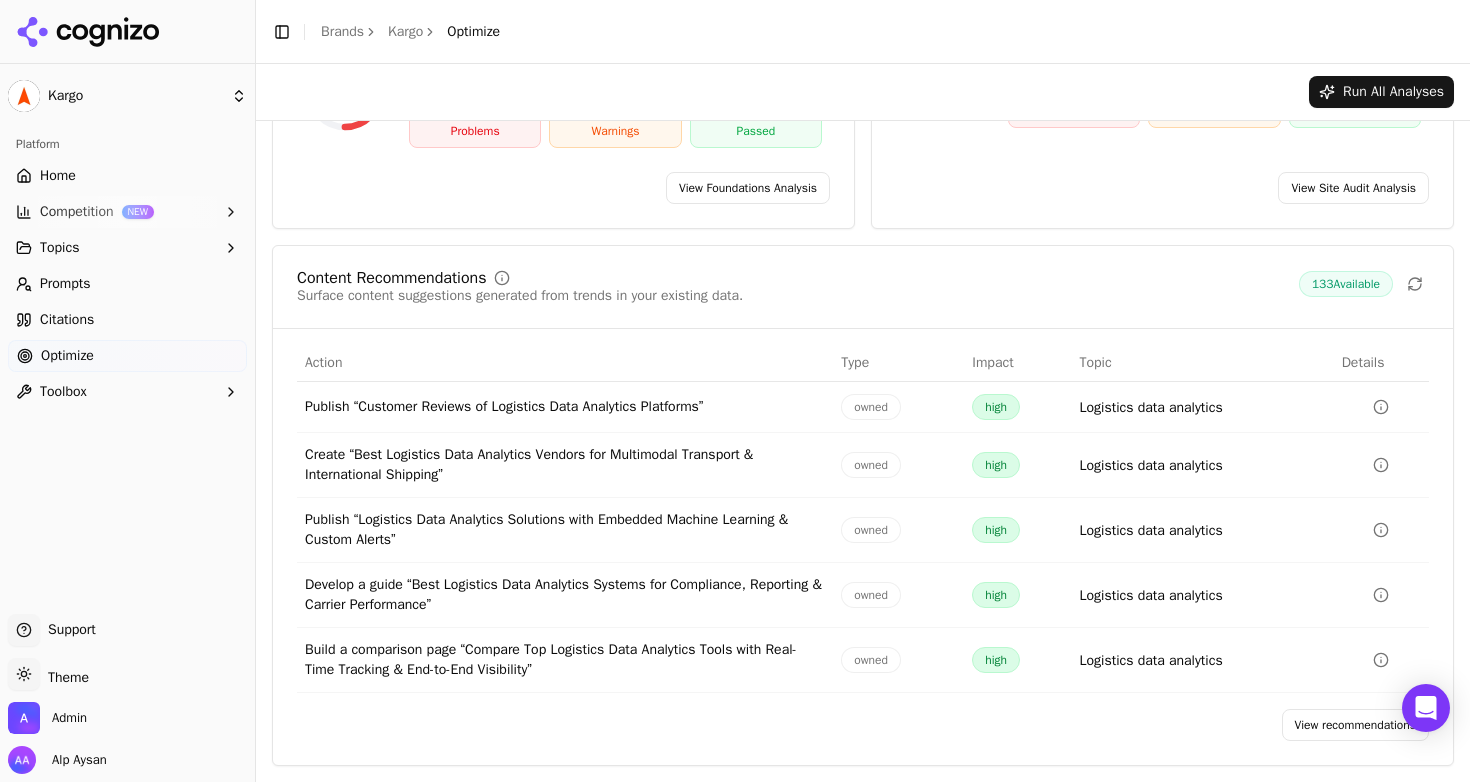 scroll, scrollTop: 231, scrollLeft: 0, axis: vertical 